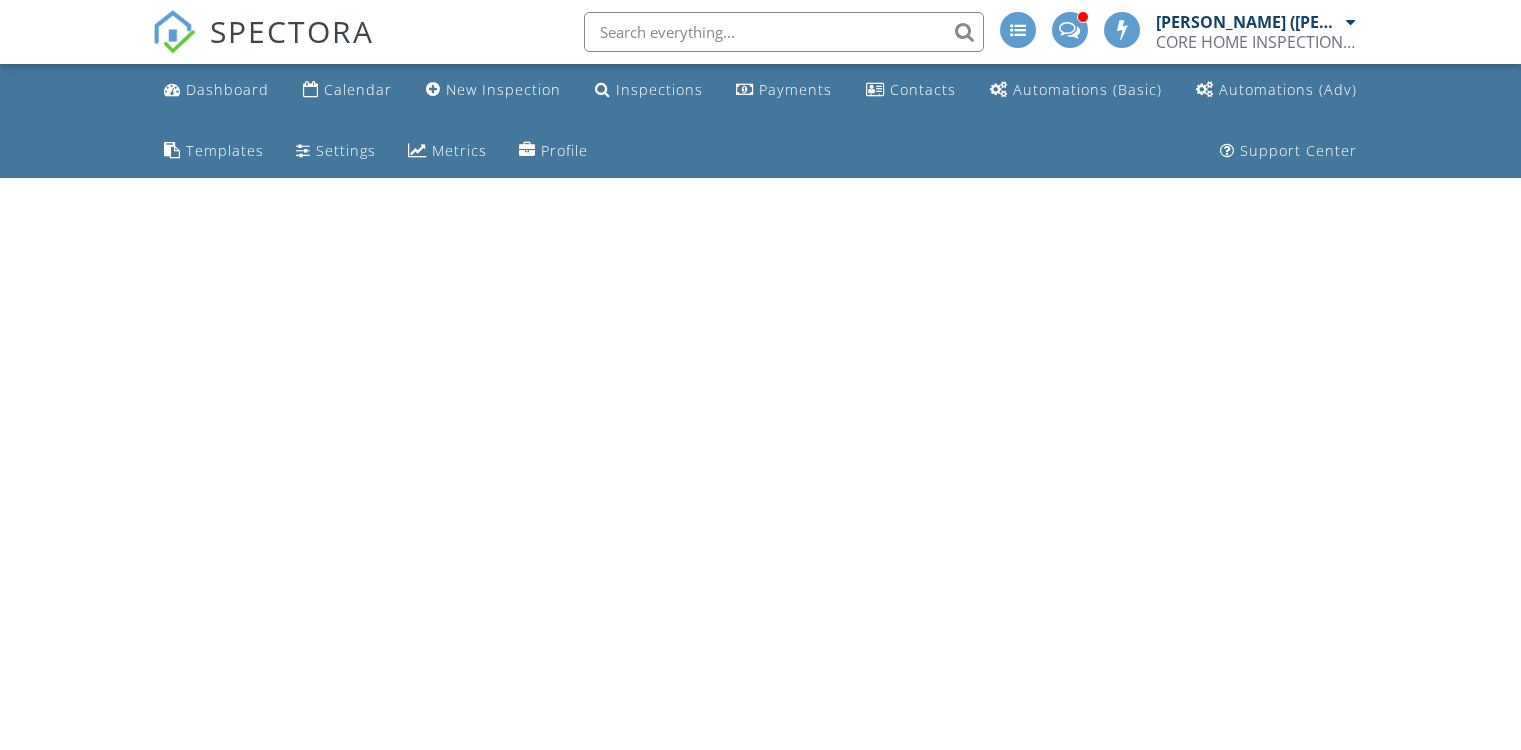 scroll, scrollTop: 0, scrollLeft: 0, axis: both 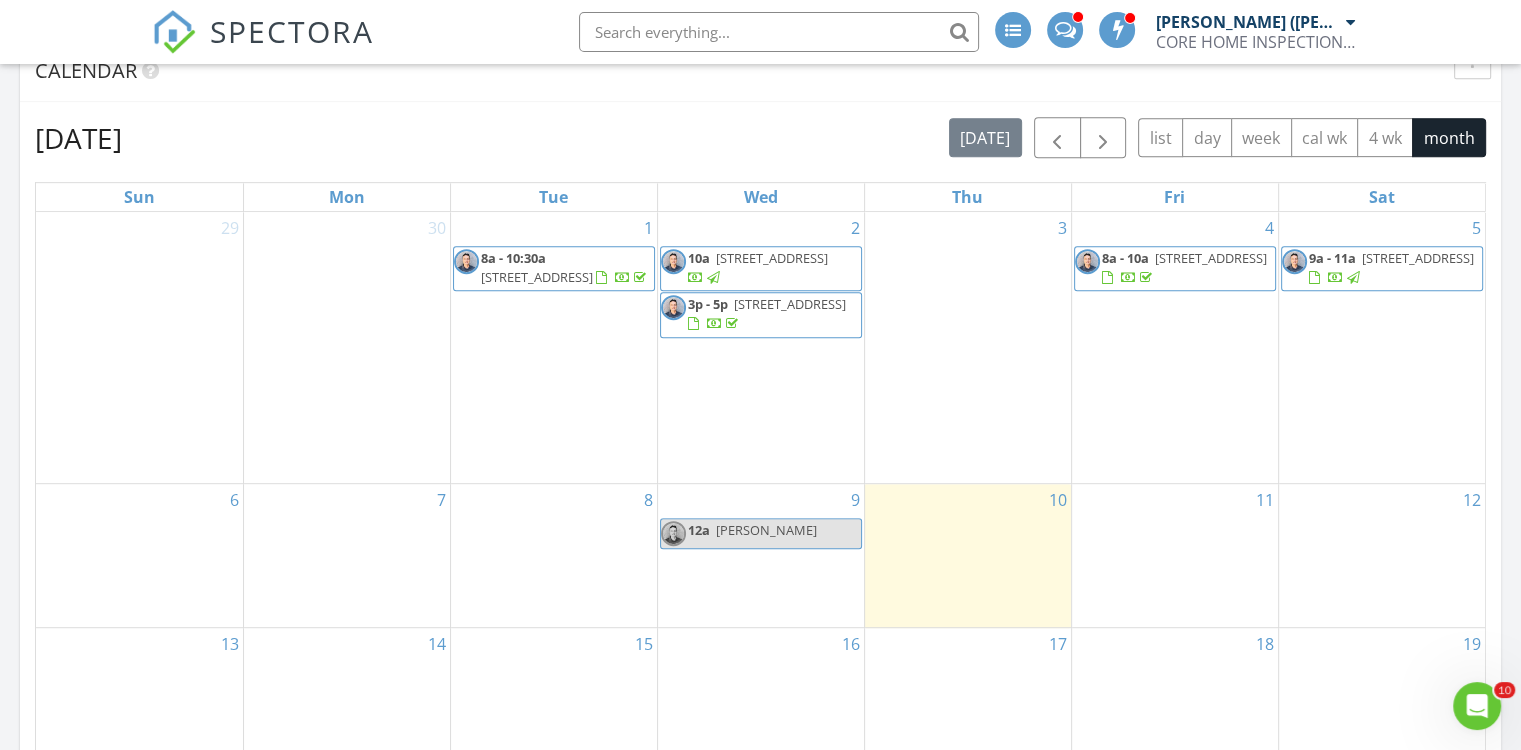 click on "10" at bounding box center (968, 555) 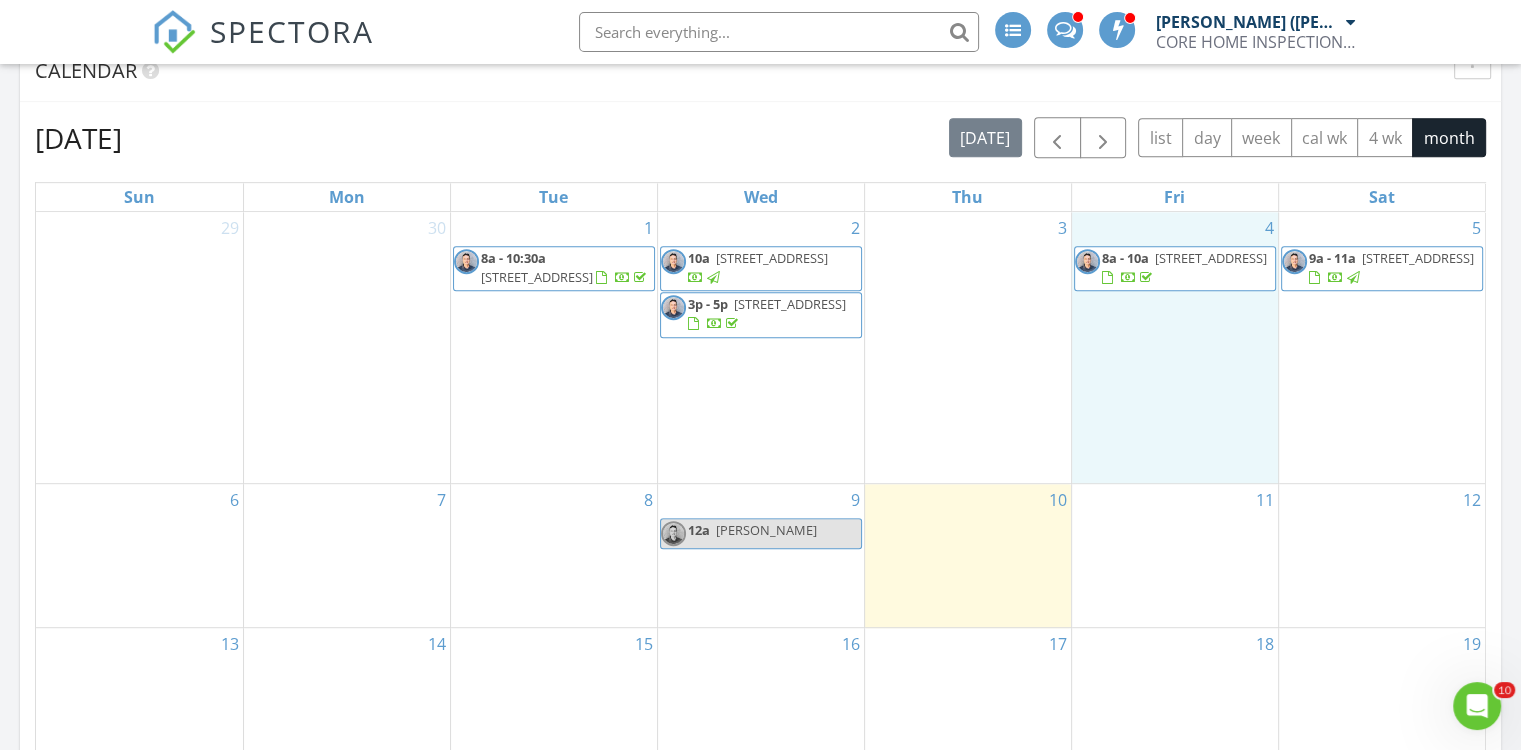 click on "4
8a - 10a
3506 W Yucca St, Phoenix 85029" at bounding box center [1175, 347] 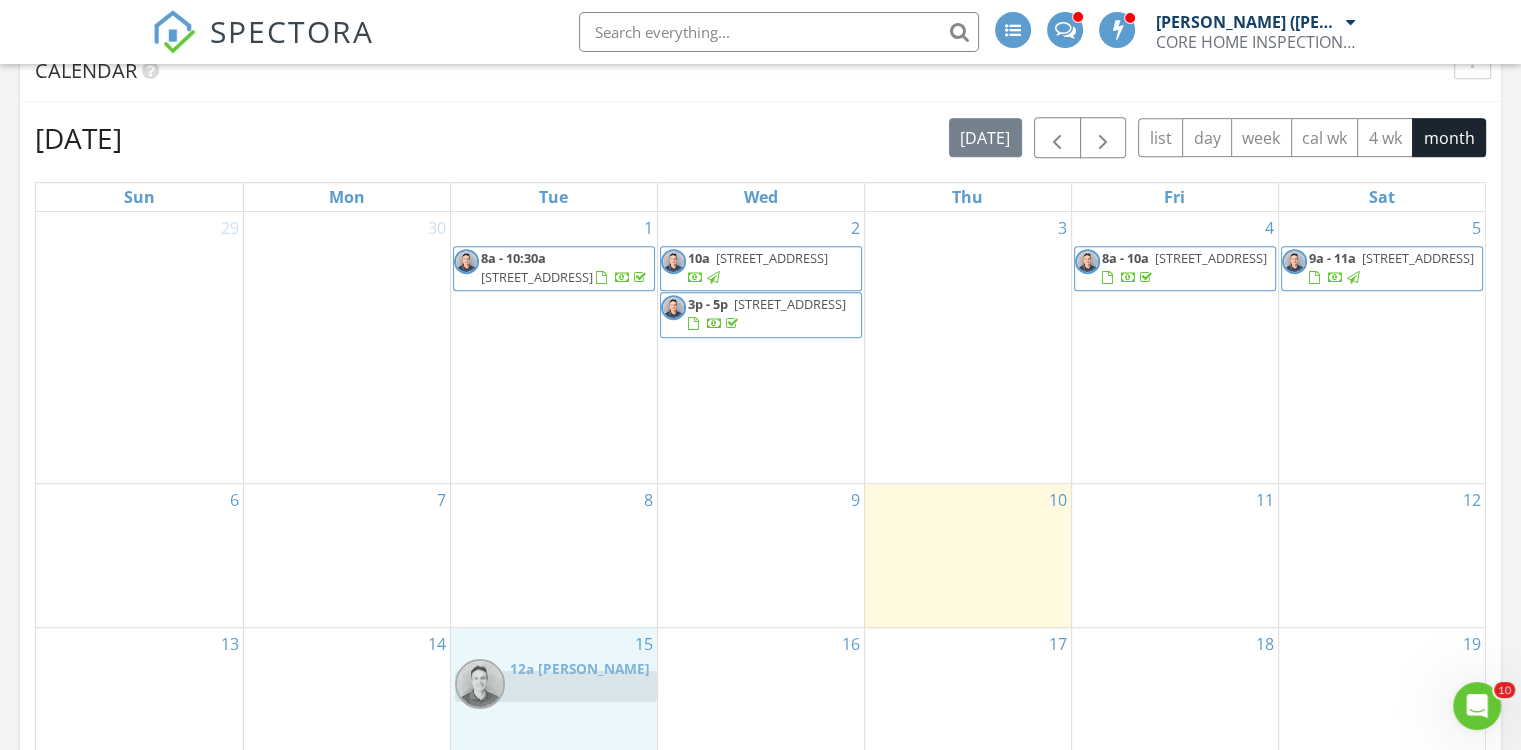 drag, startPoint x: 794, startPoint y: 530, endPoint x: 589, endPoint y: 680, distance: 254.01772 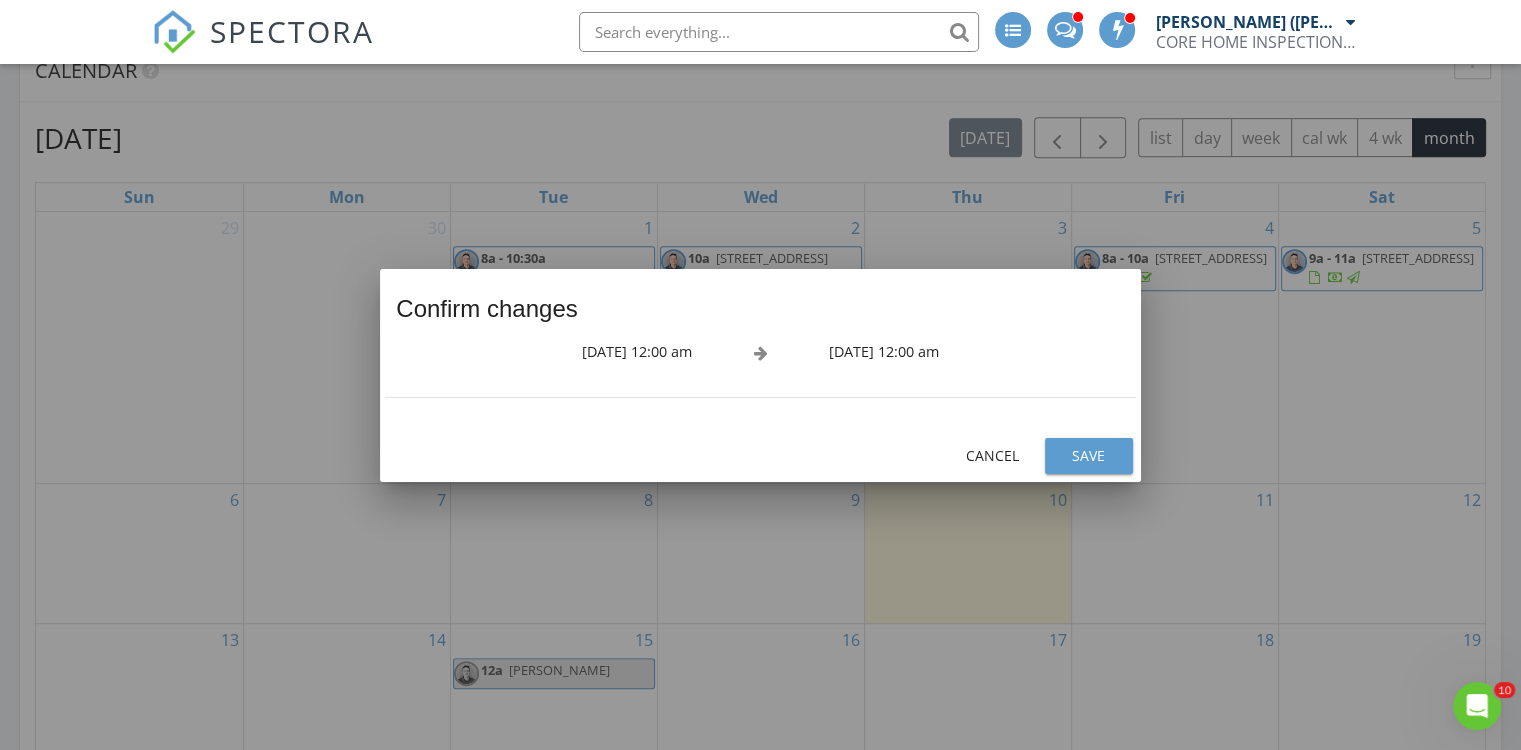 click on "Save" at bounding box center (1089, 455) 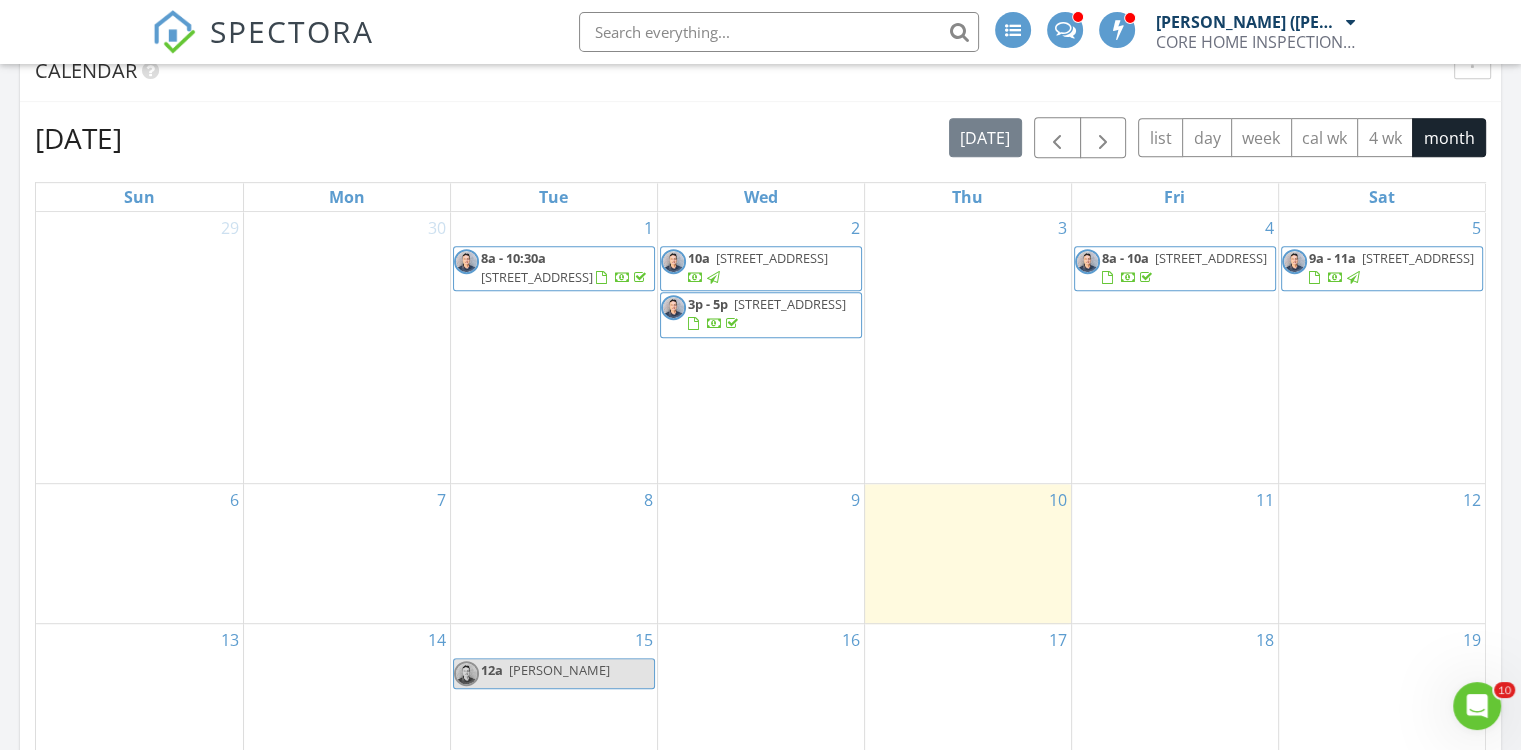 click on "10" at bounding box center (968, 553) 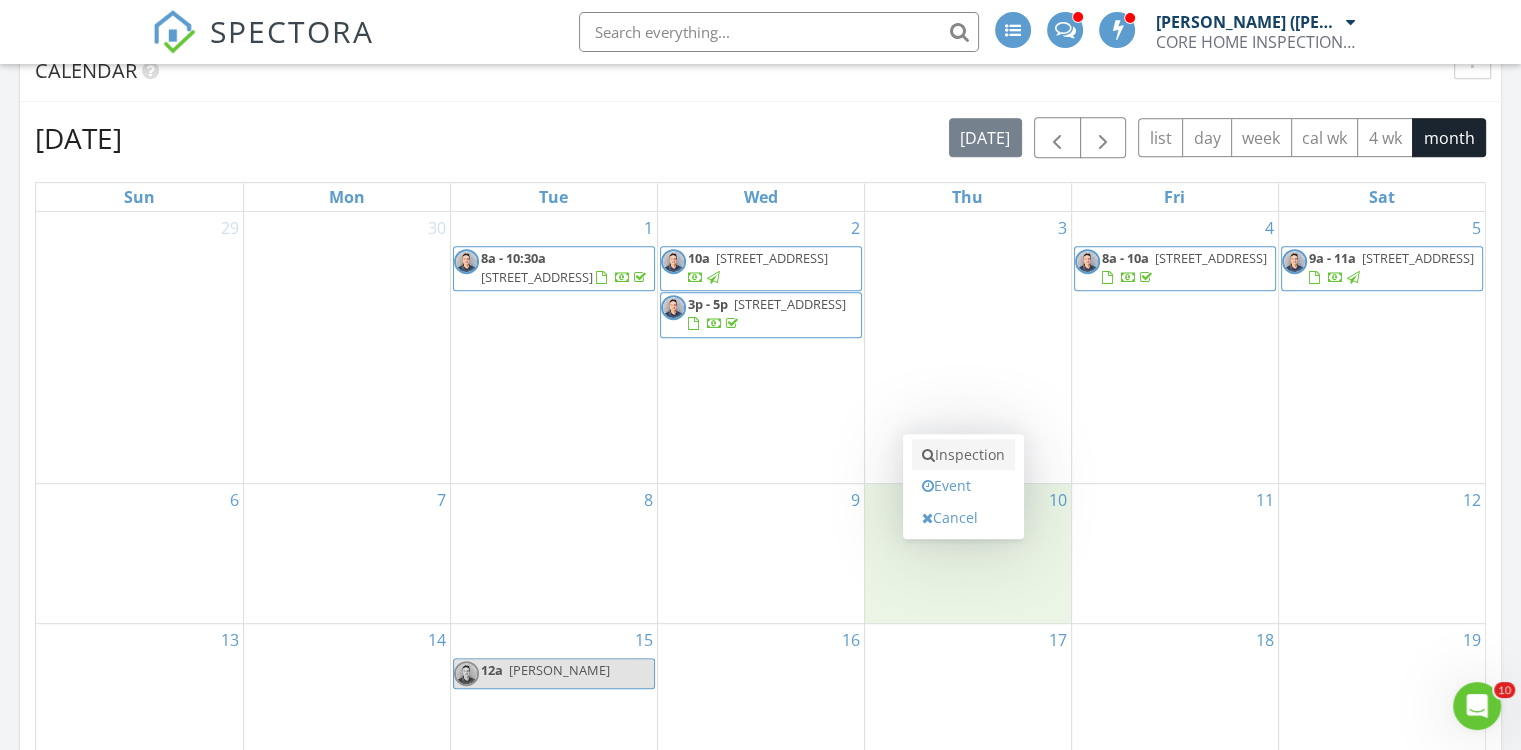 click on "Inspection" at bounding box center (963, 455) 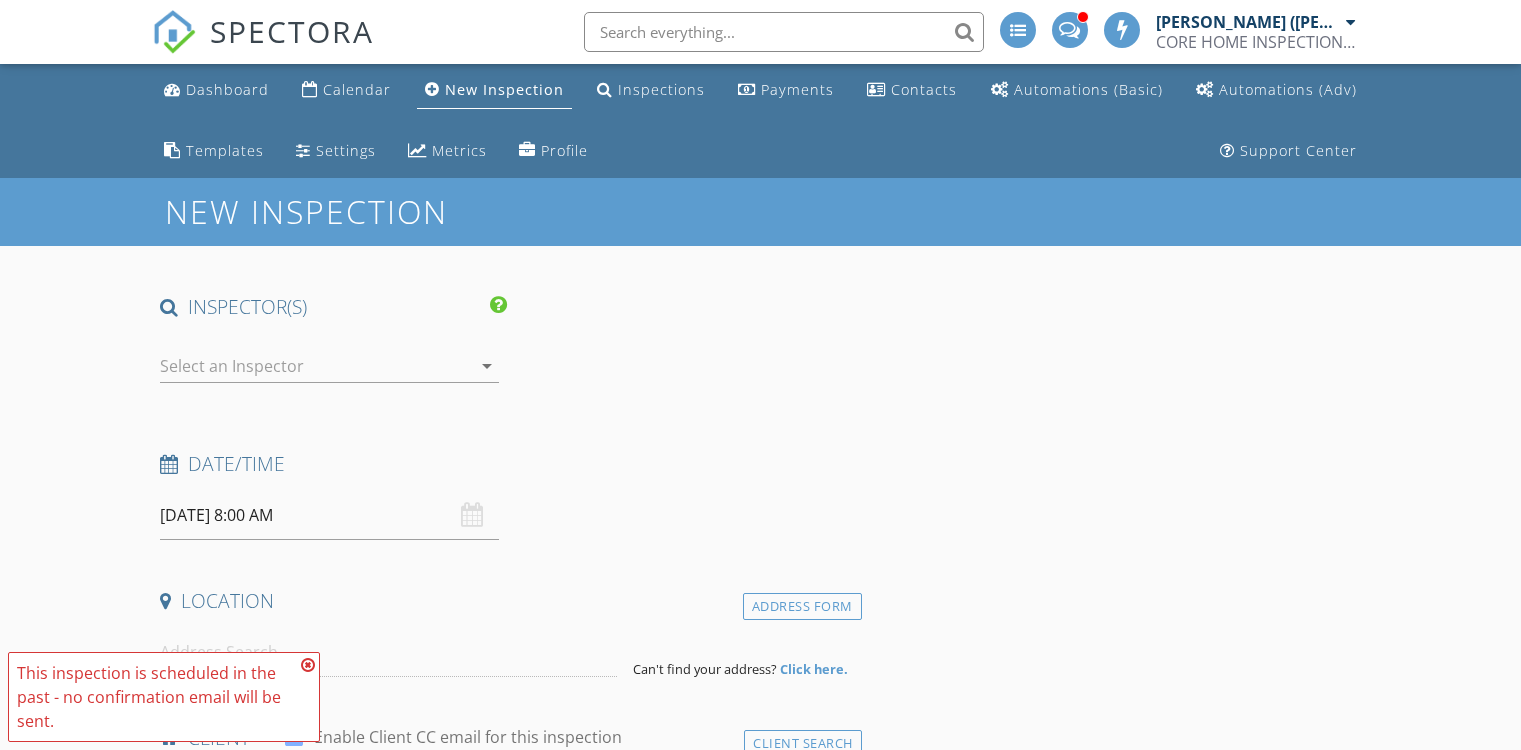 scroll, scrollTop: 0, scrollLeft: 0, axis: both 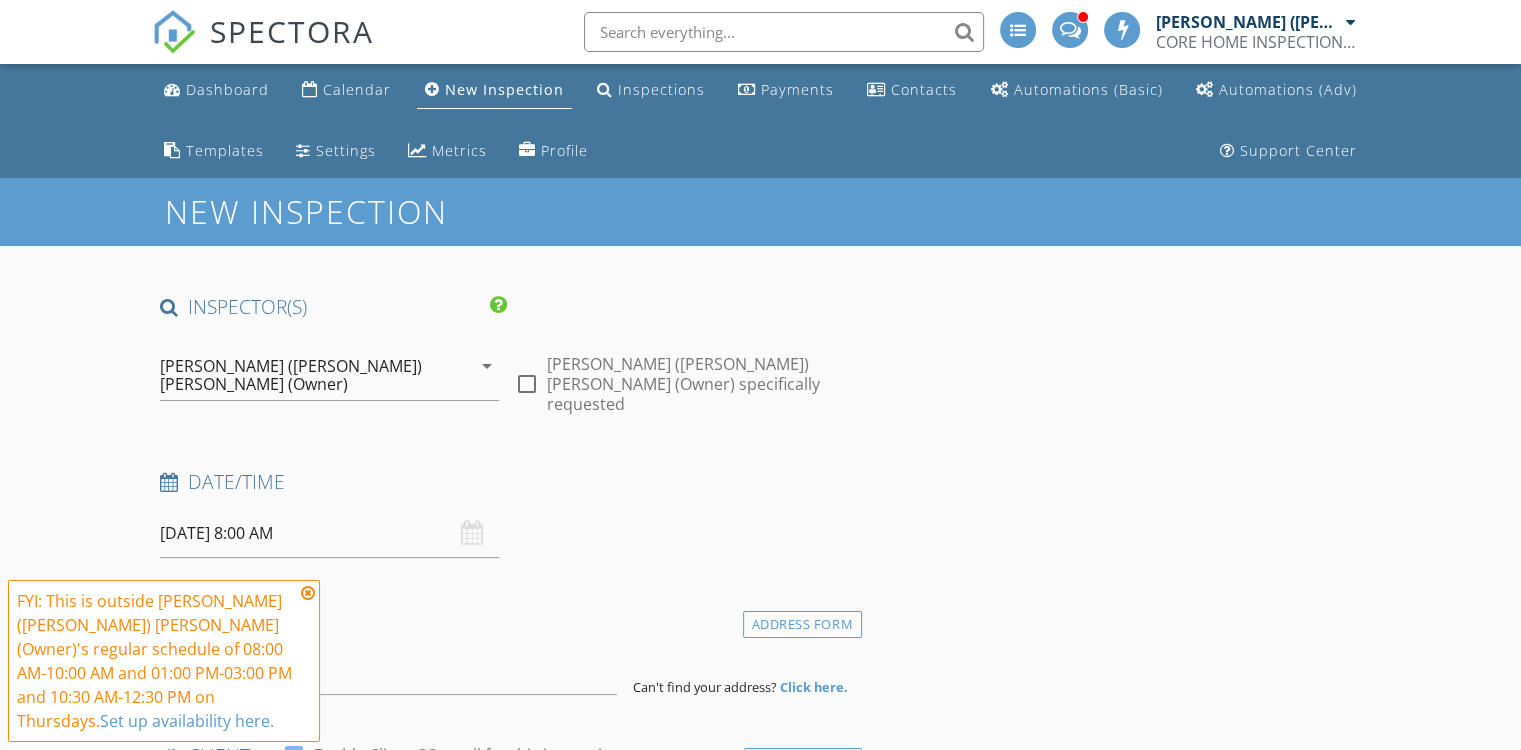 click at bounding box center (308, 593) 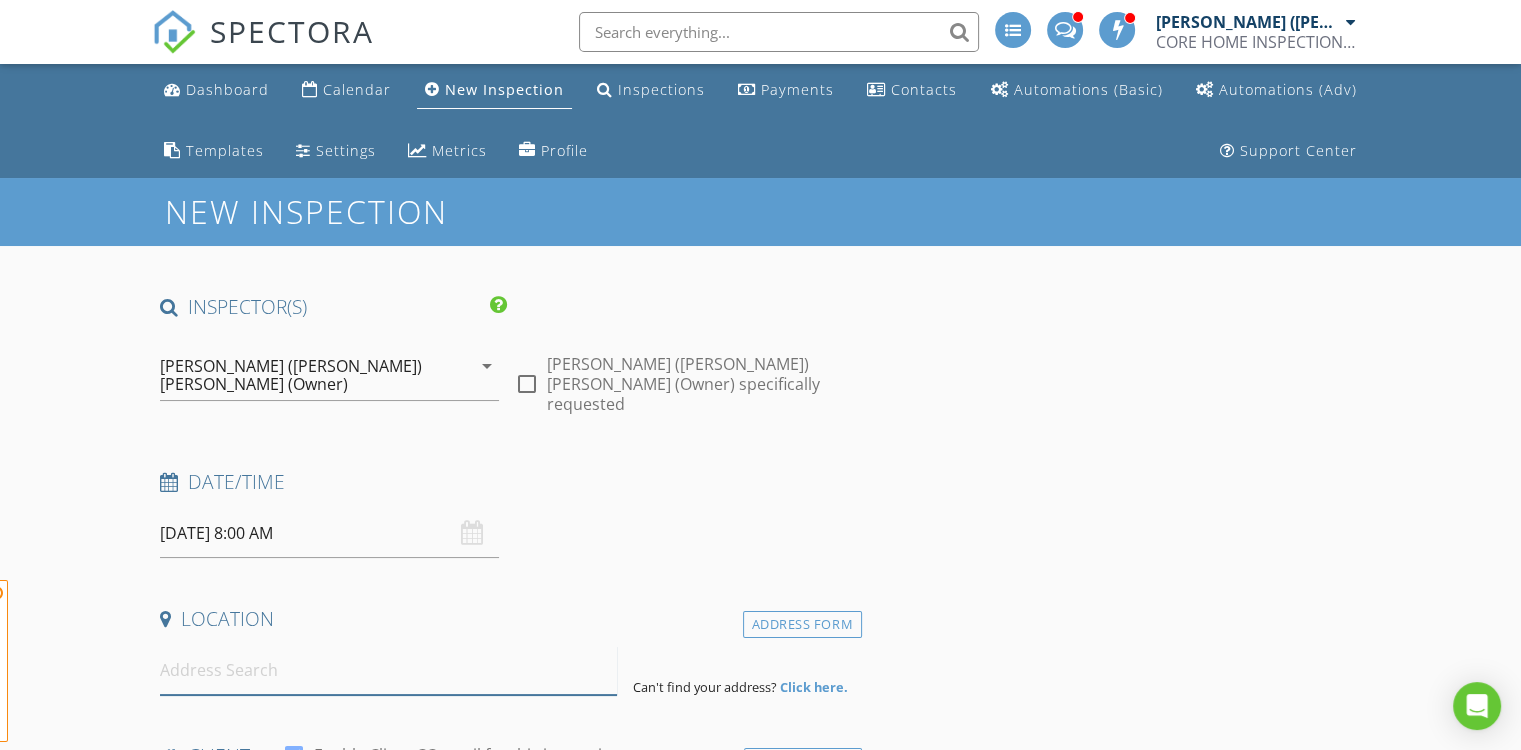 click on "New Inspection
INSPECTOR(S)
check_box   Ezequiel (Zeke) Coronado (Owner)   PRIMARY   Ezequiel (Zeke) Coronado (Owner) arrow_drop_down   check_box_outline_blank Ezequiel (Zeke) Coronado (Owner) specifically requested
Date/Time
07/10/2025 8:00 AM
Location
Address Form       Can't find your address?   Click here.
client
check_box Enable Client CC email for this inspection   Client Search     check_box_outline_blank Client is a Company/Organization     First Name   Last Name   Email   CC Email   Phone   Address   City   State   Zip     Tags         Notes   Private Notes
ADD ADDITIONAL client
SERVICES
check_box_outline_blank   Residential Inspection   check_box_outline_blank   Re Inspection    check_box_outline_blank   Condo    check_box_outline_blank   Townhouse" at bounding box center (760, 2022) 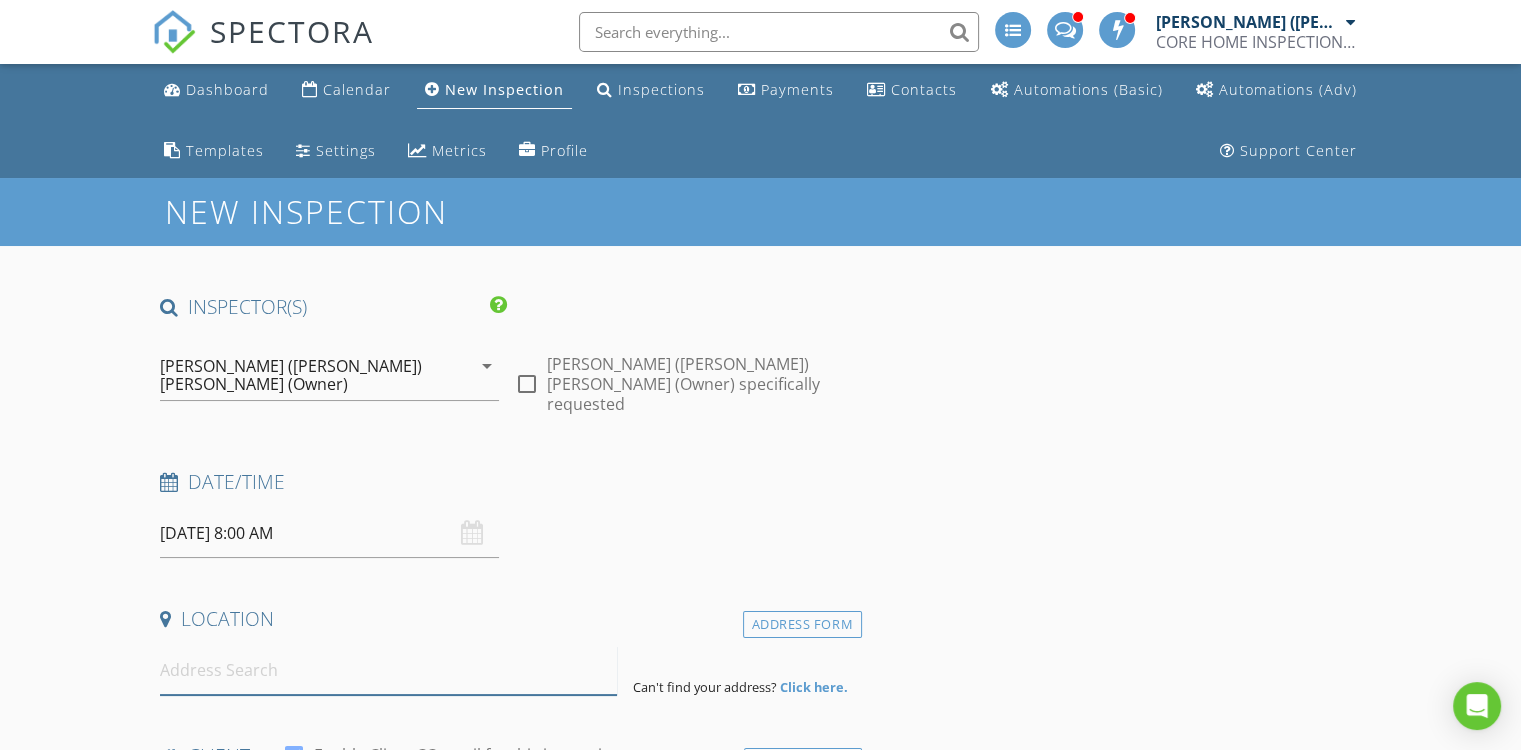 click at bounding box center [388, 670] 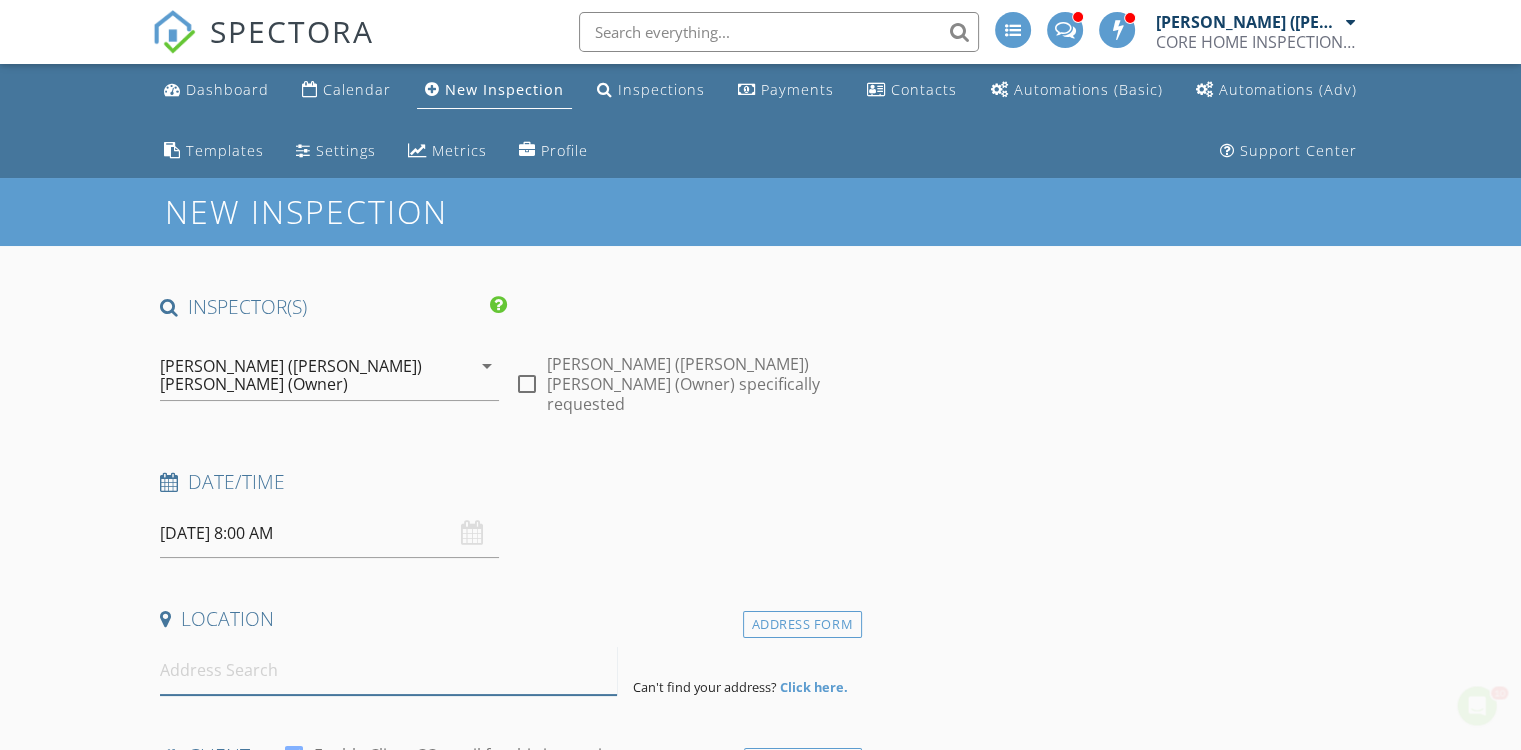 scroll, scrollTop: 0, scrollLeft: 0, axis: both 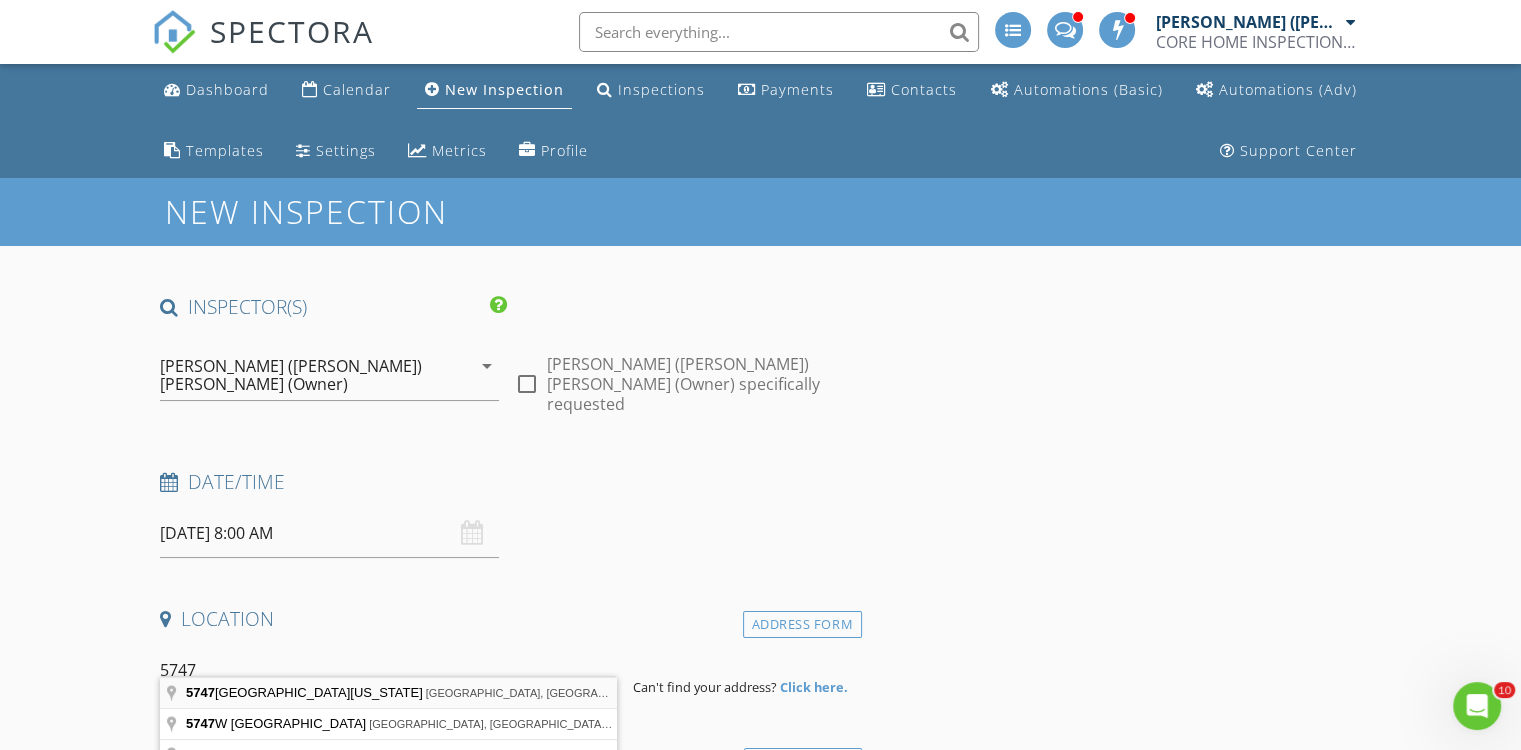 type on "5747 West Missouri Avenue, Glendale, AZ, USA" 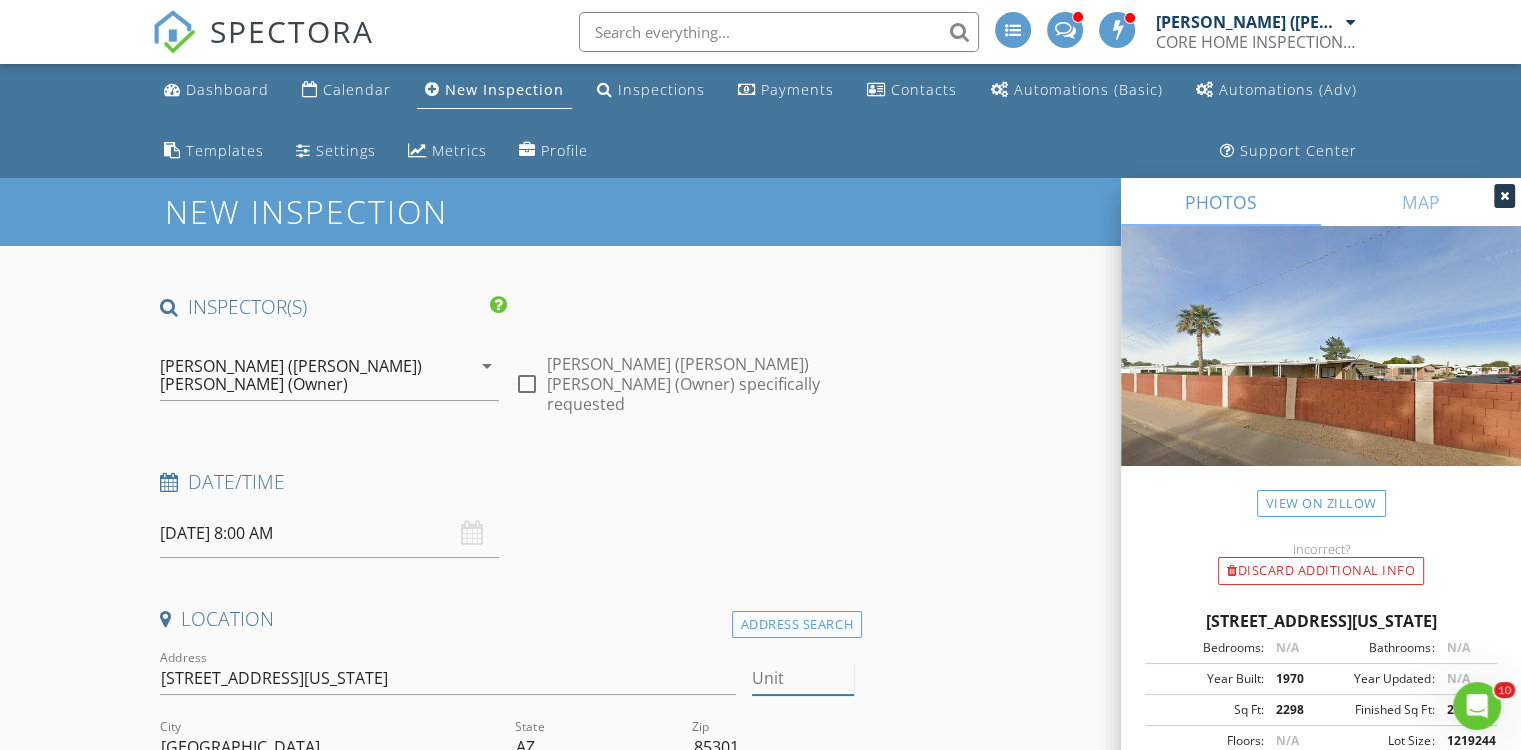 click on "Unit" at bounding box center [803, 678] 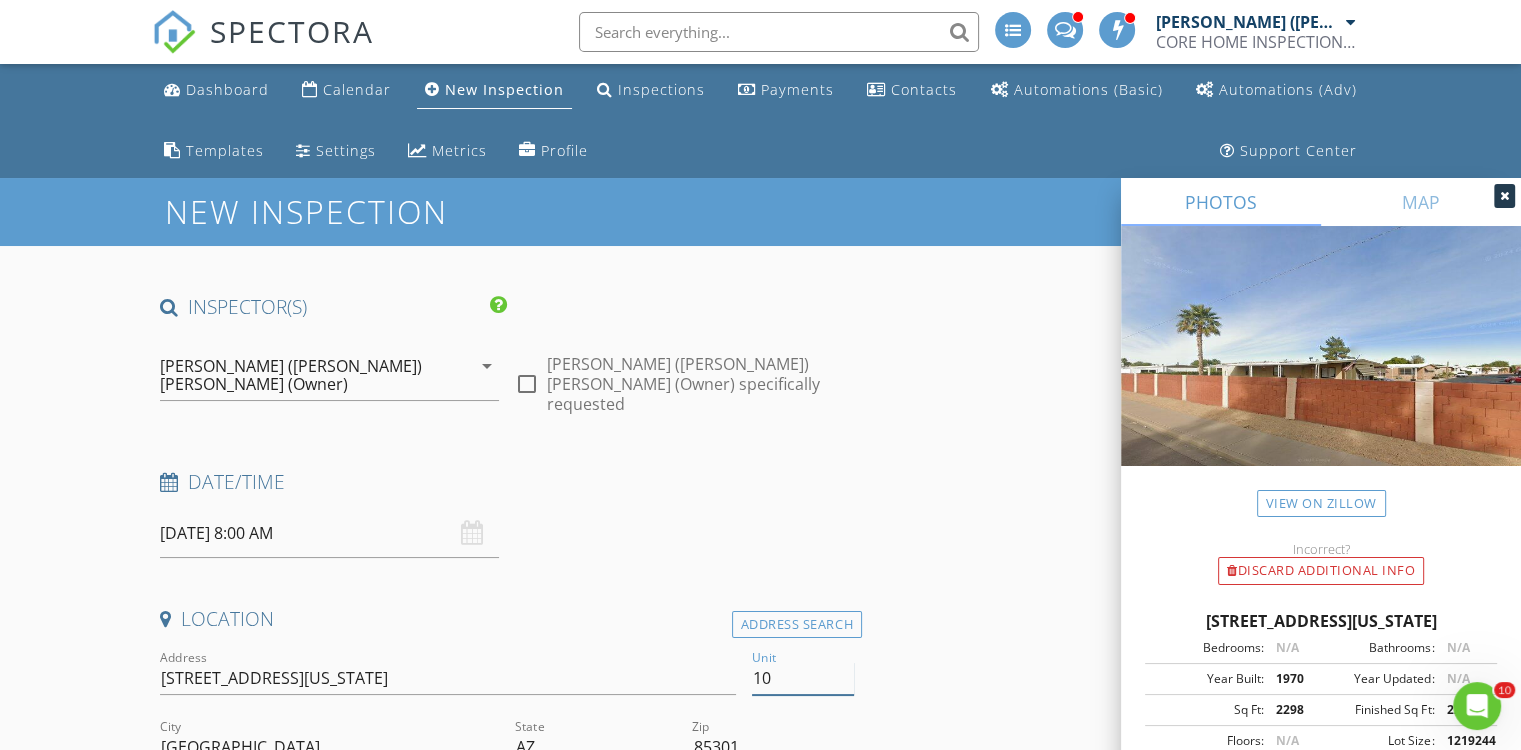 type on "109" 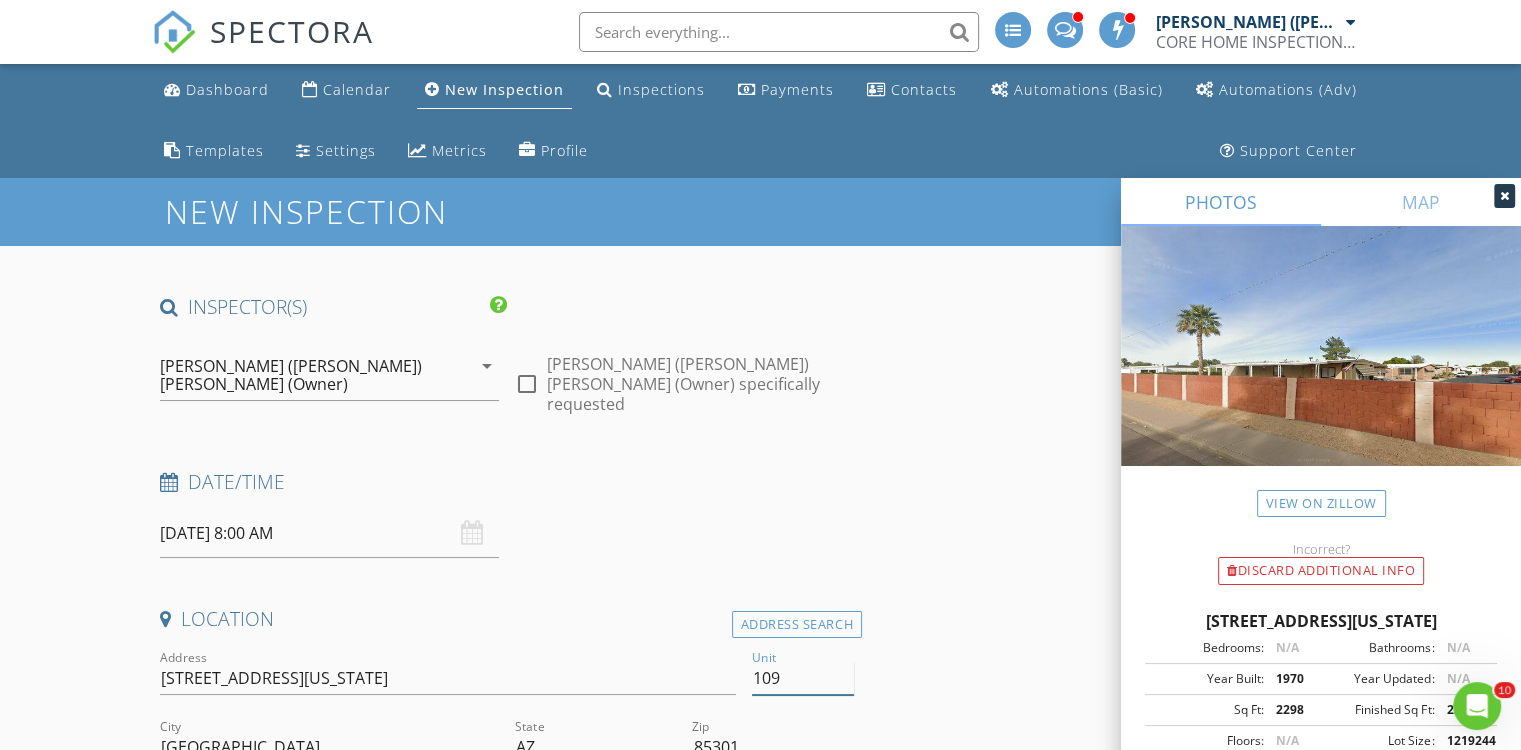 type 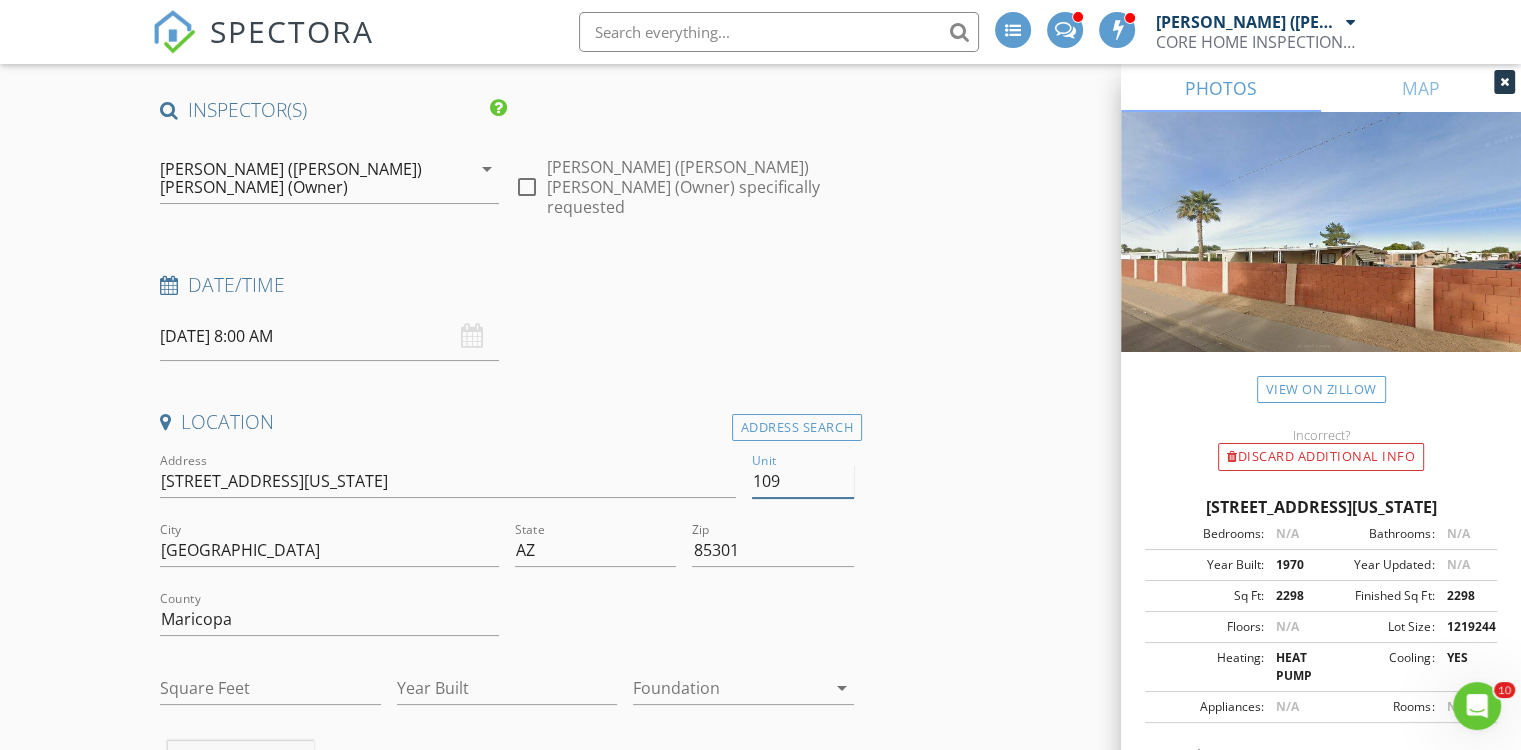 scroll, scrollTop: 200, scrollLeft: 0, axis: vertical 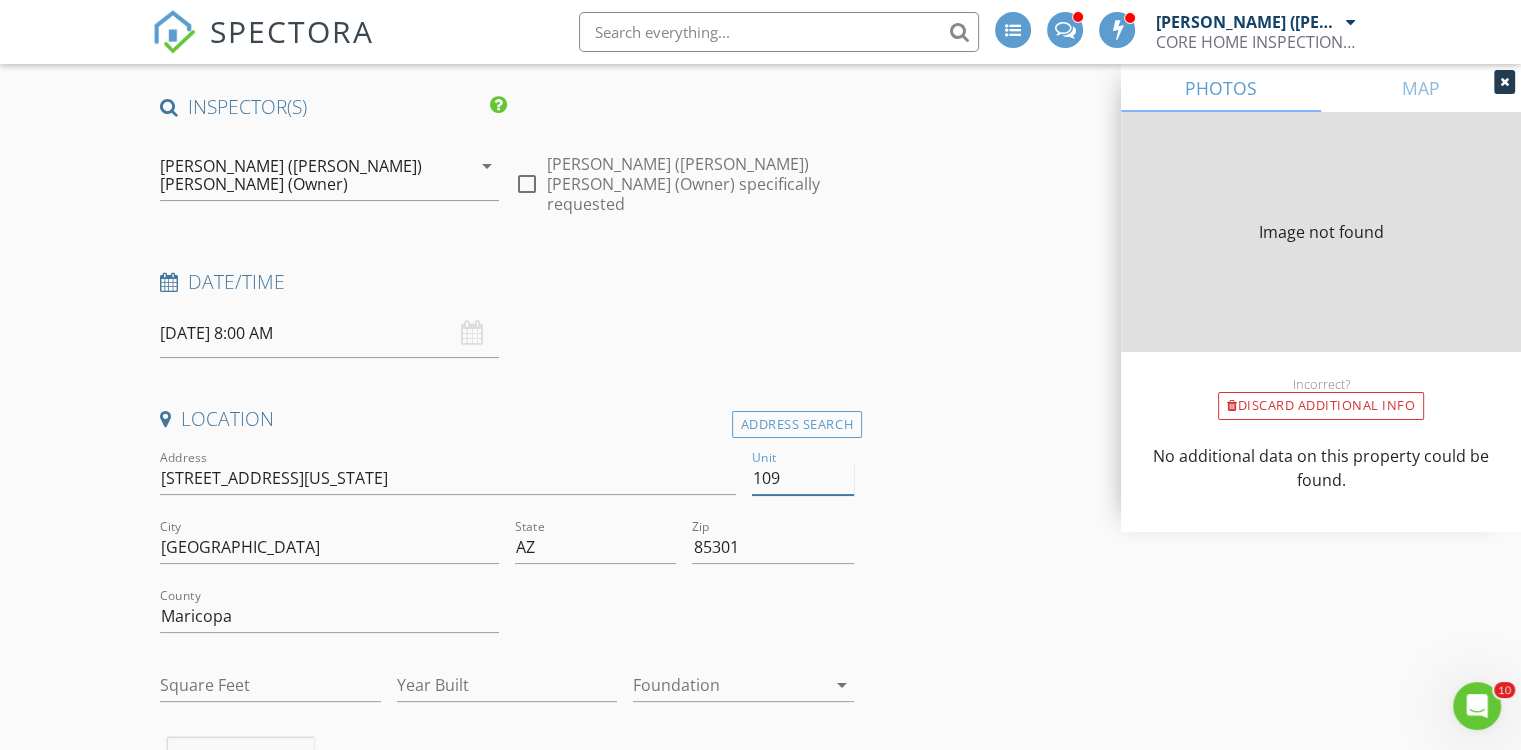 type on "2298" 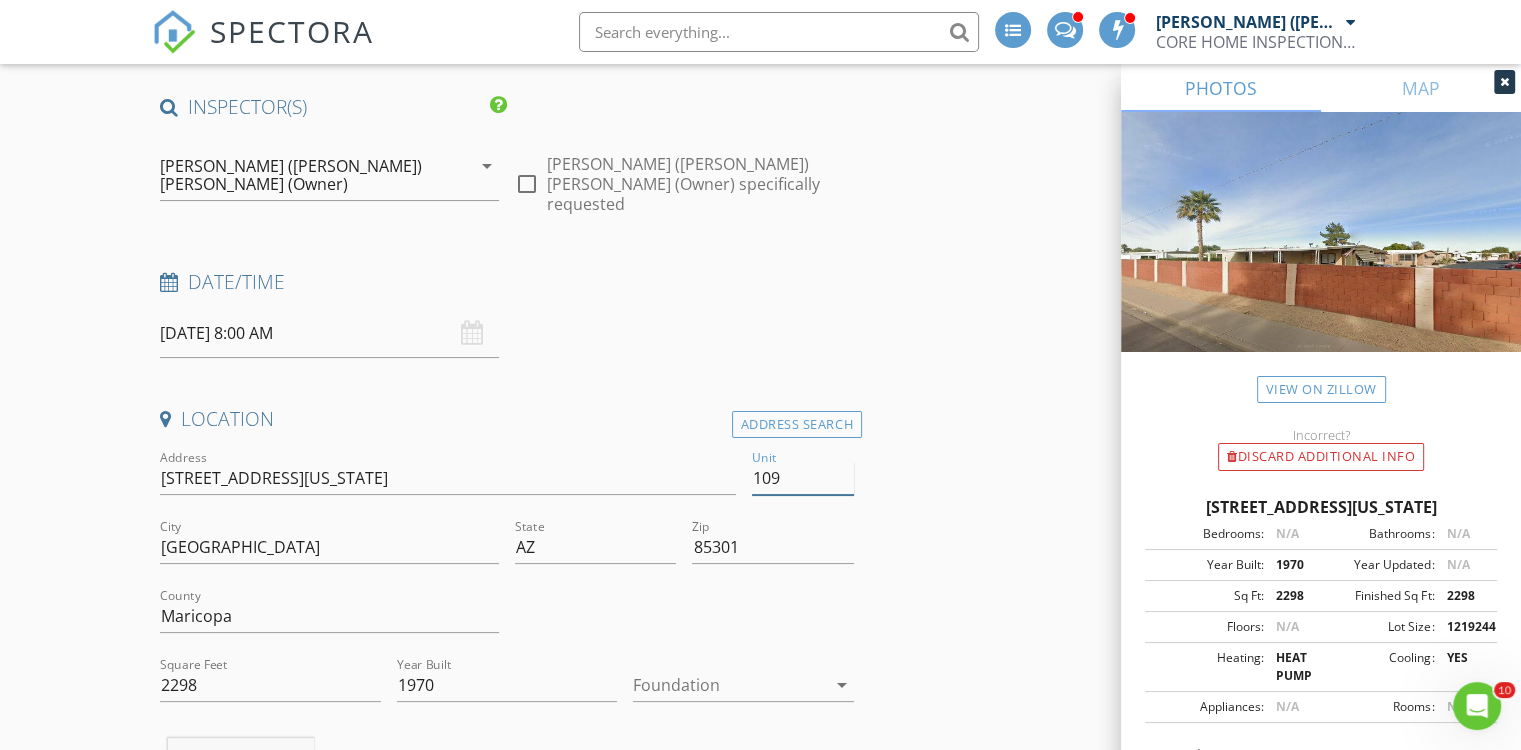 type on "109" 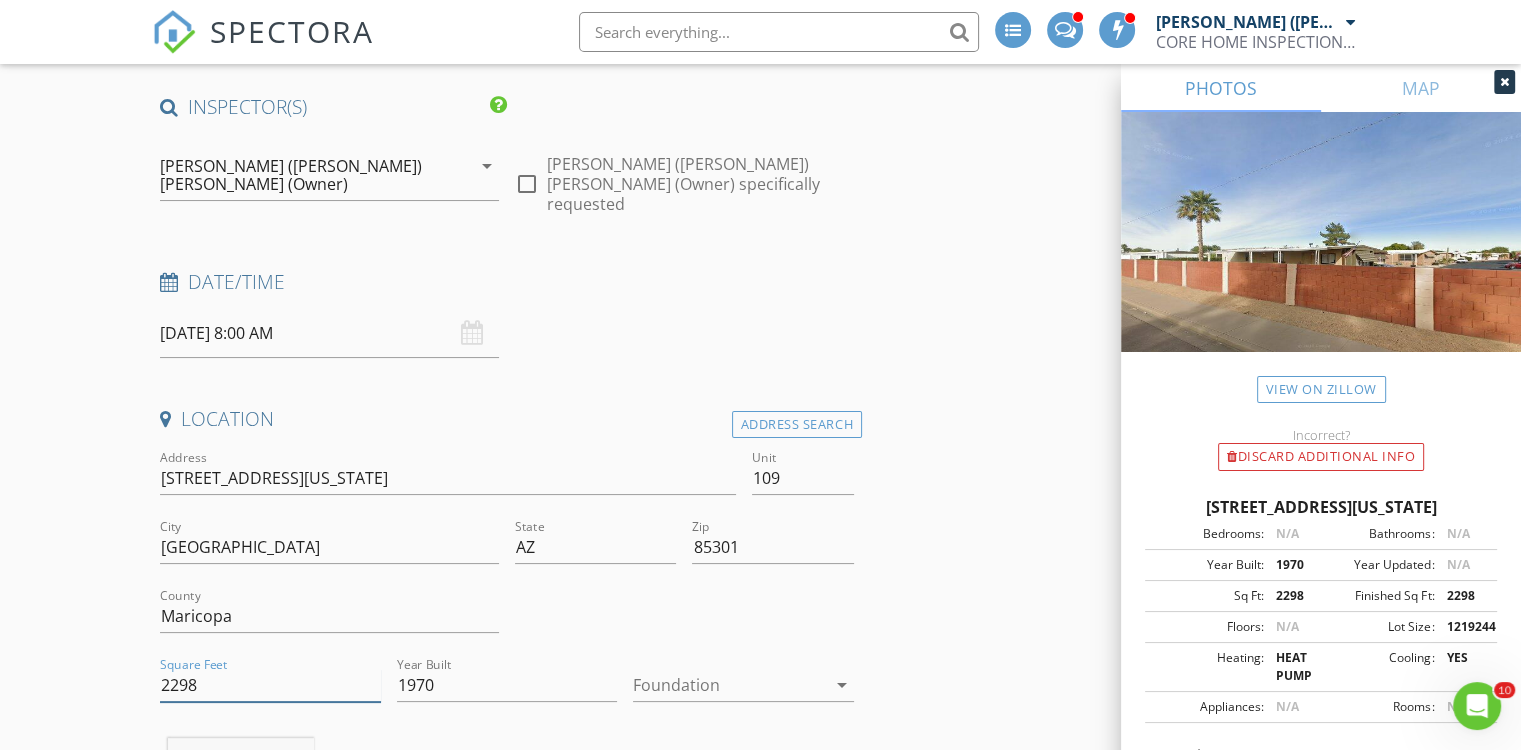 drag, startPoint x: 199, startPoint y: 660, endPoint x: 132, endPoint y: 662, distance: 67.02985 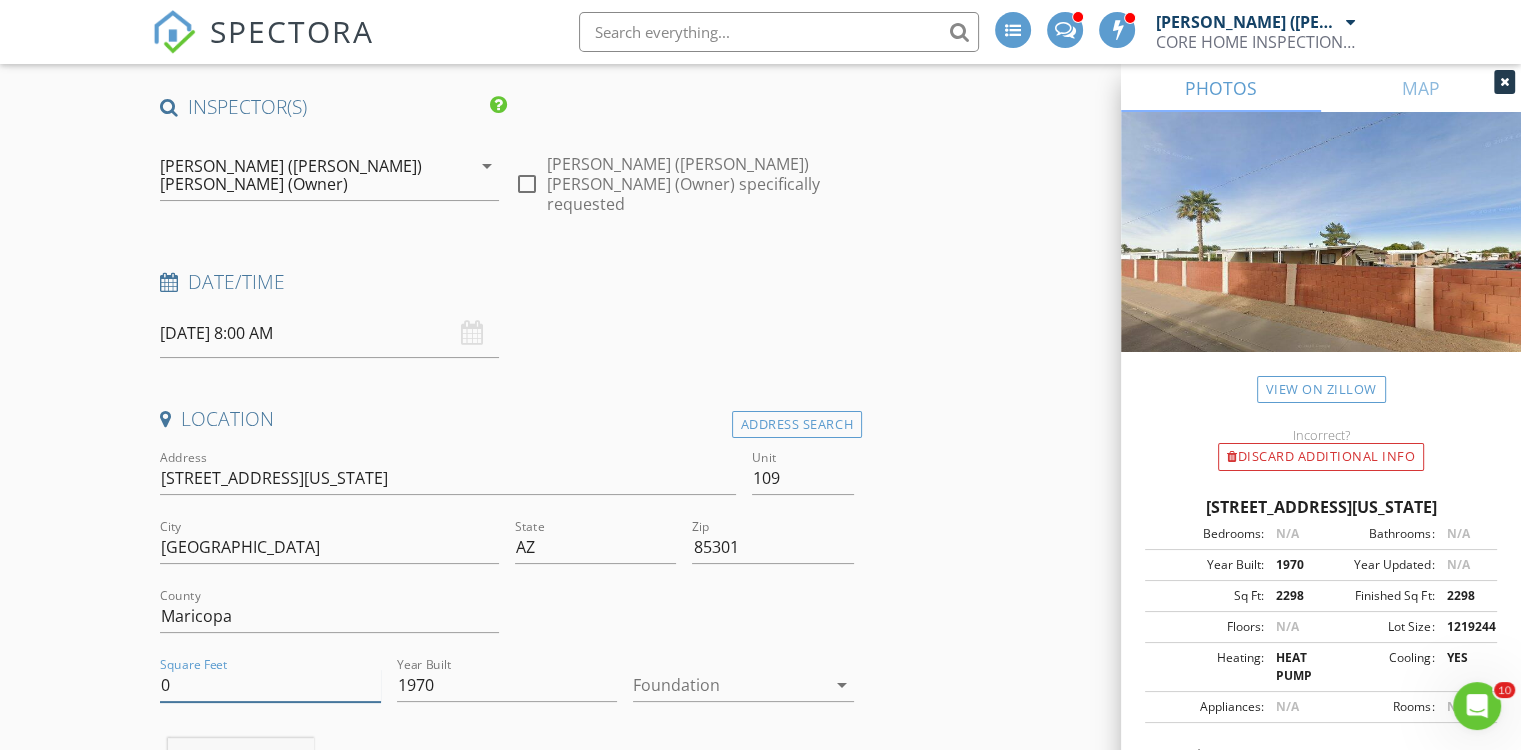 type on "0" 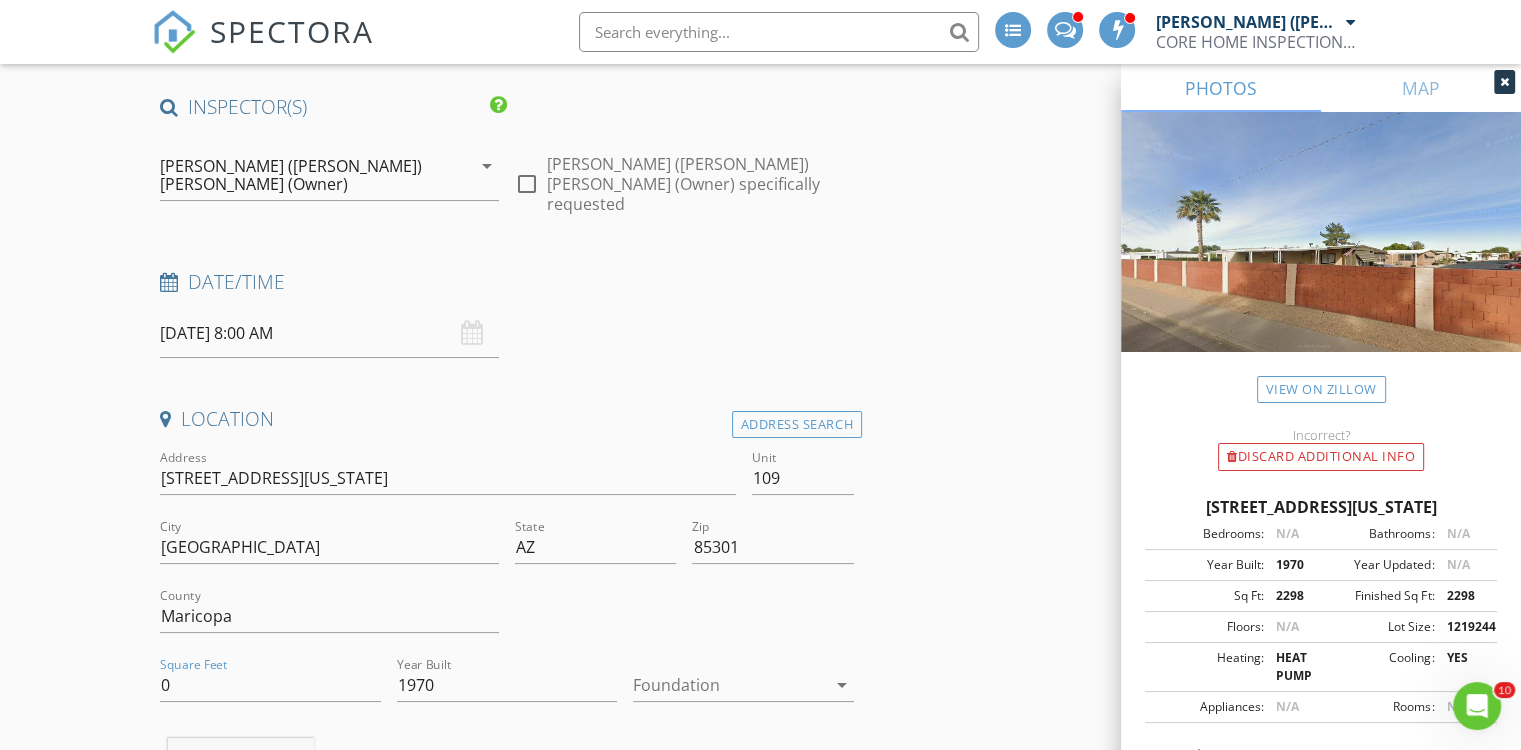 click at bounding box center [729, 685] 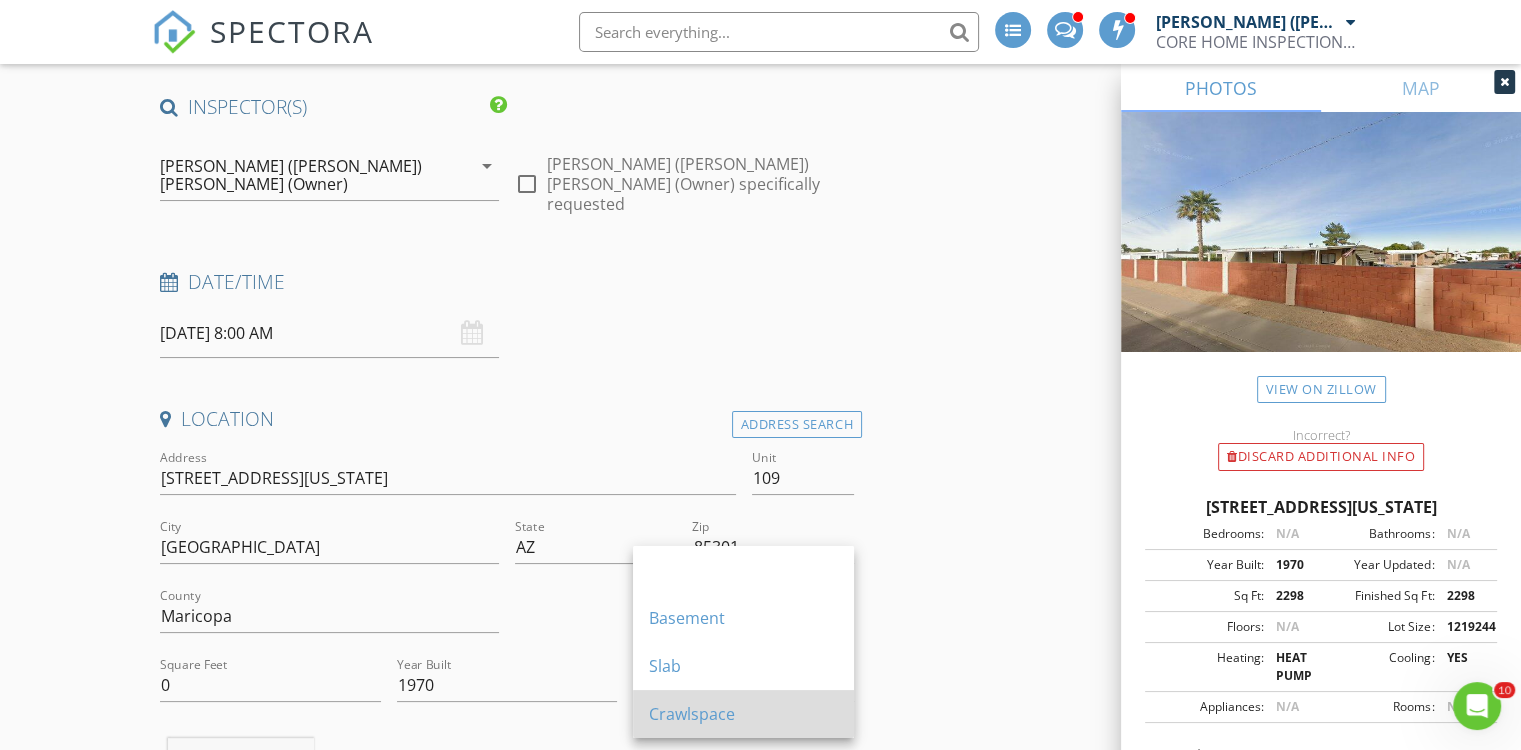 click on "Crawlspace" at bounding box center [743, 714] 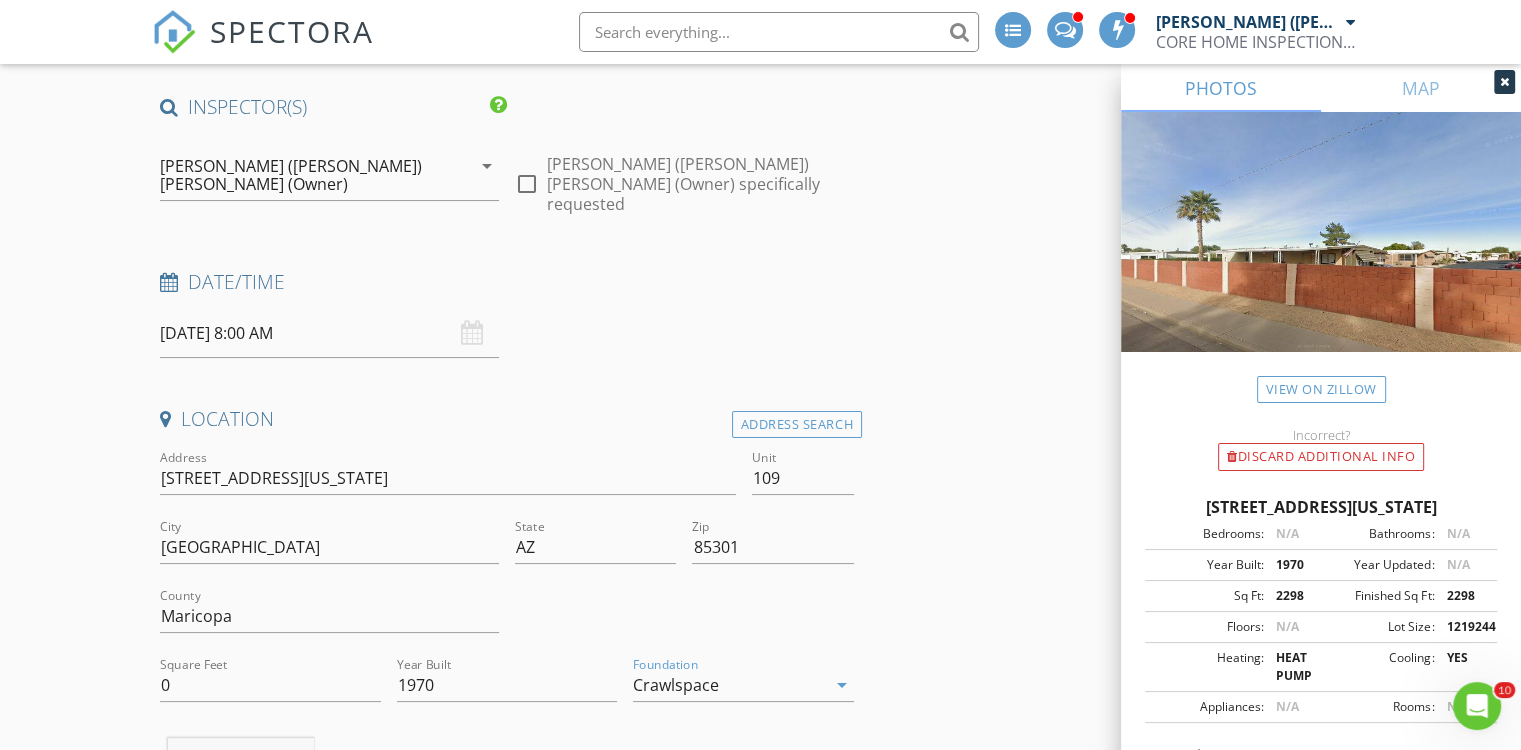 click on "Location
Address Search       Address 5747 W Missouri Ave   Unit 109   City Glendale   State AZ   Zip 85301   County Maricopa     Square Feet 0   Year Built 1970   Foundation Crawlspace arrow_drop_down     Ezequiel (Zeke) Coronado (Owner)     5.2 miles     (12 minutes)" at bounding box center [507, 682] 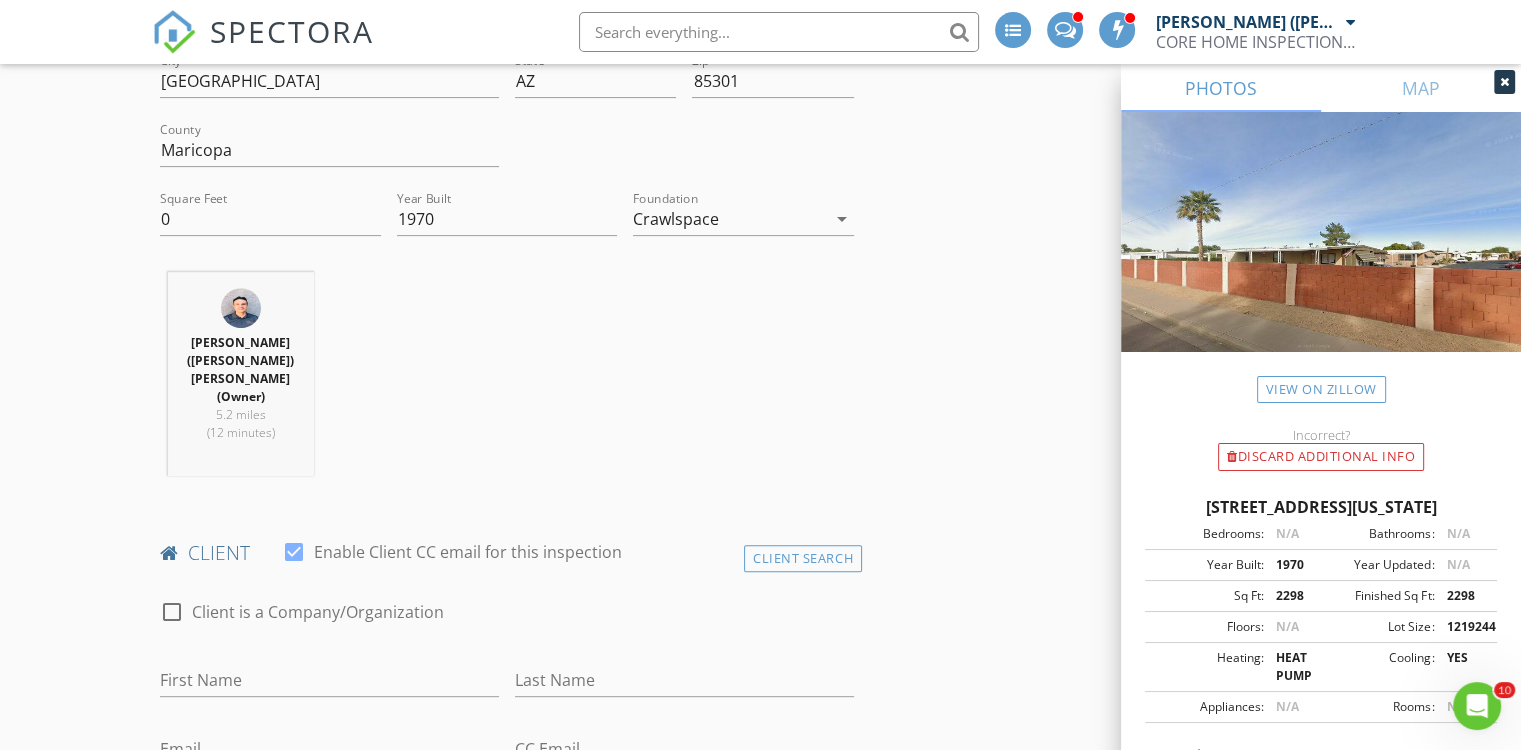 scroll, scrollTop: 700, scrollLeft: 0, axis: vertical 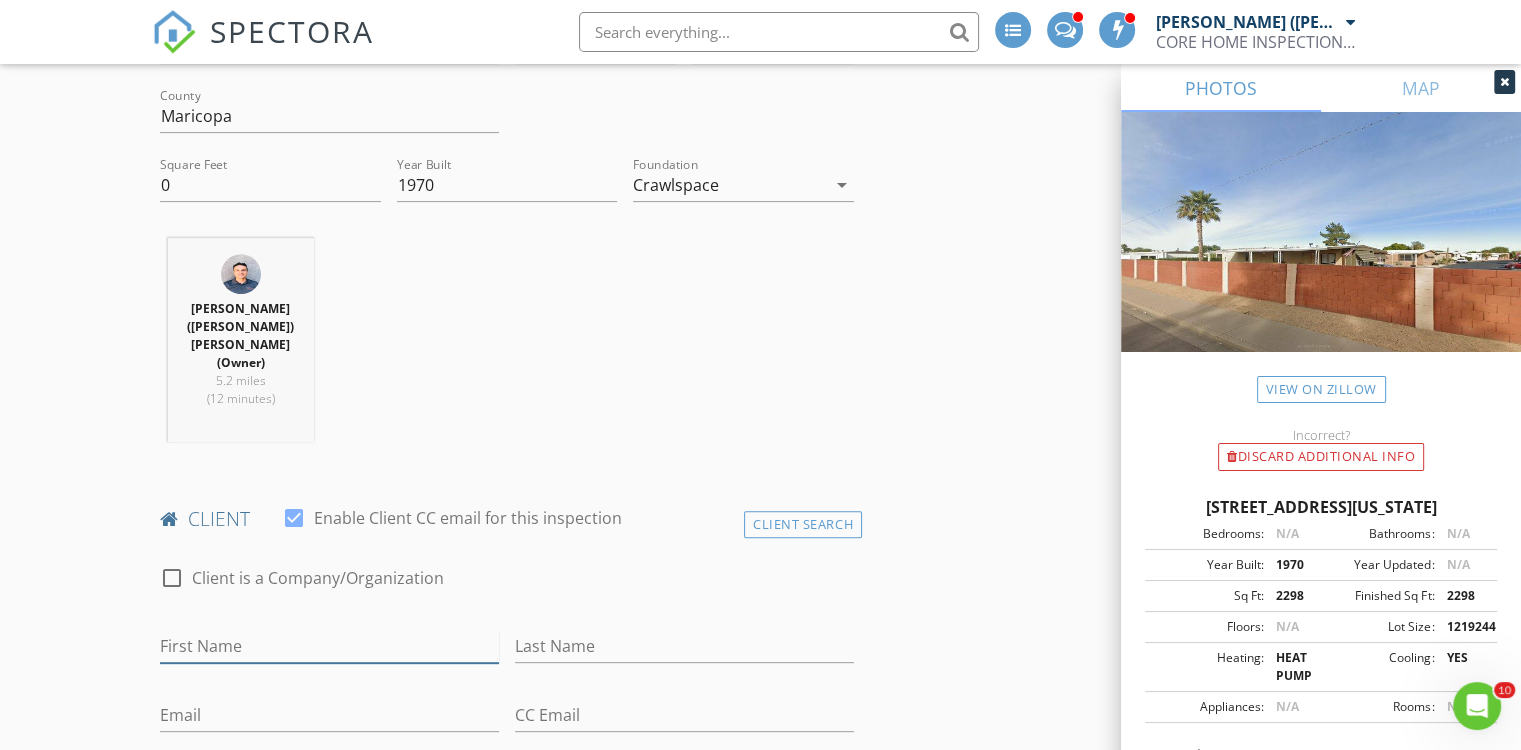 click on "First Name" at bounding box center (329, 646) 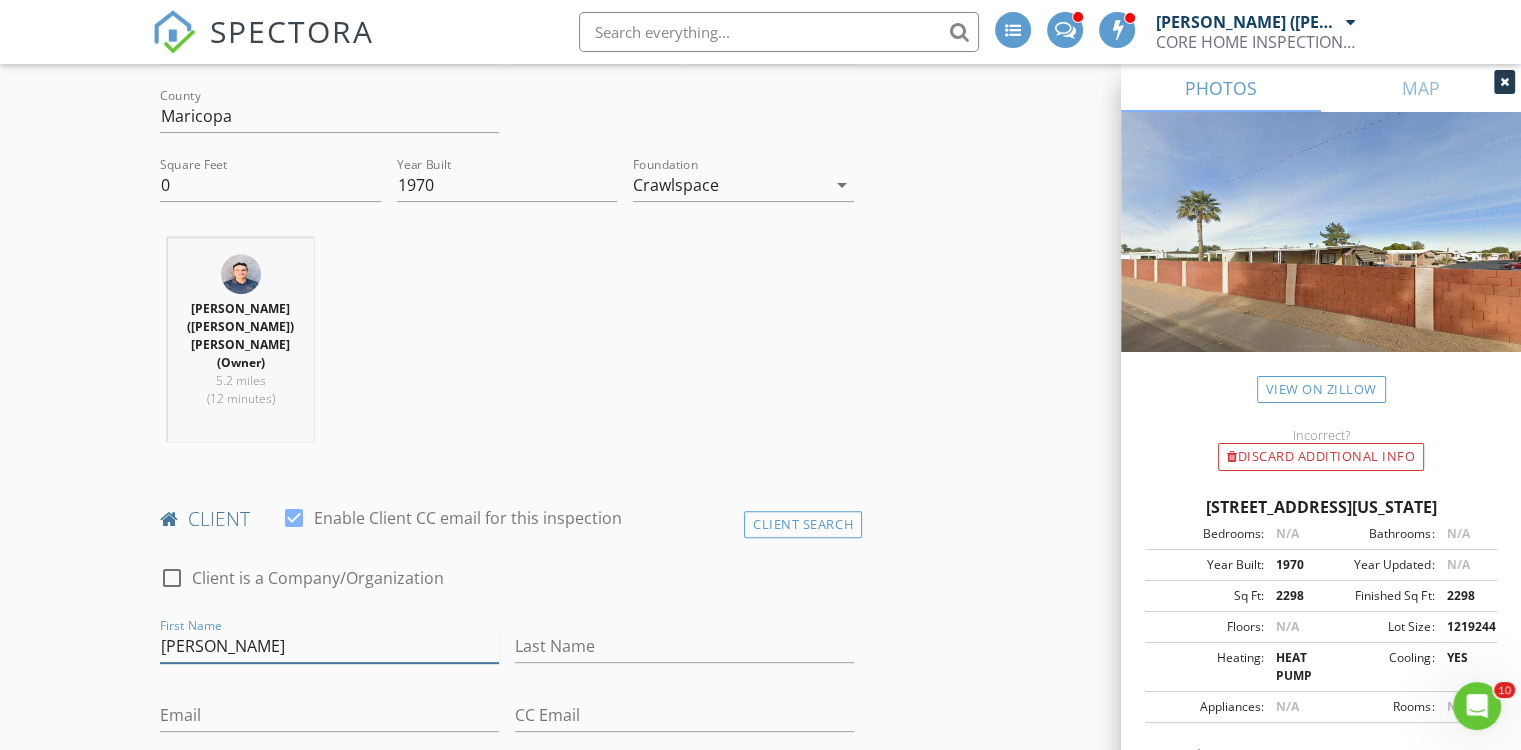 type on "[PERSON_NAME]" 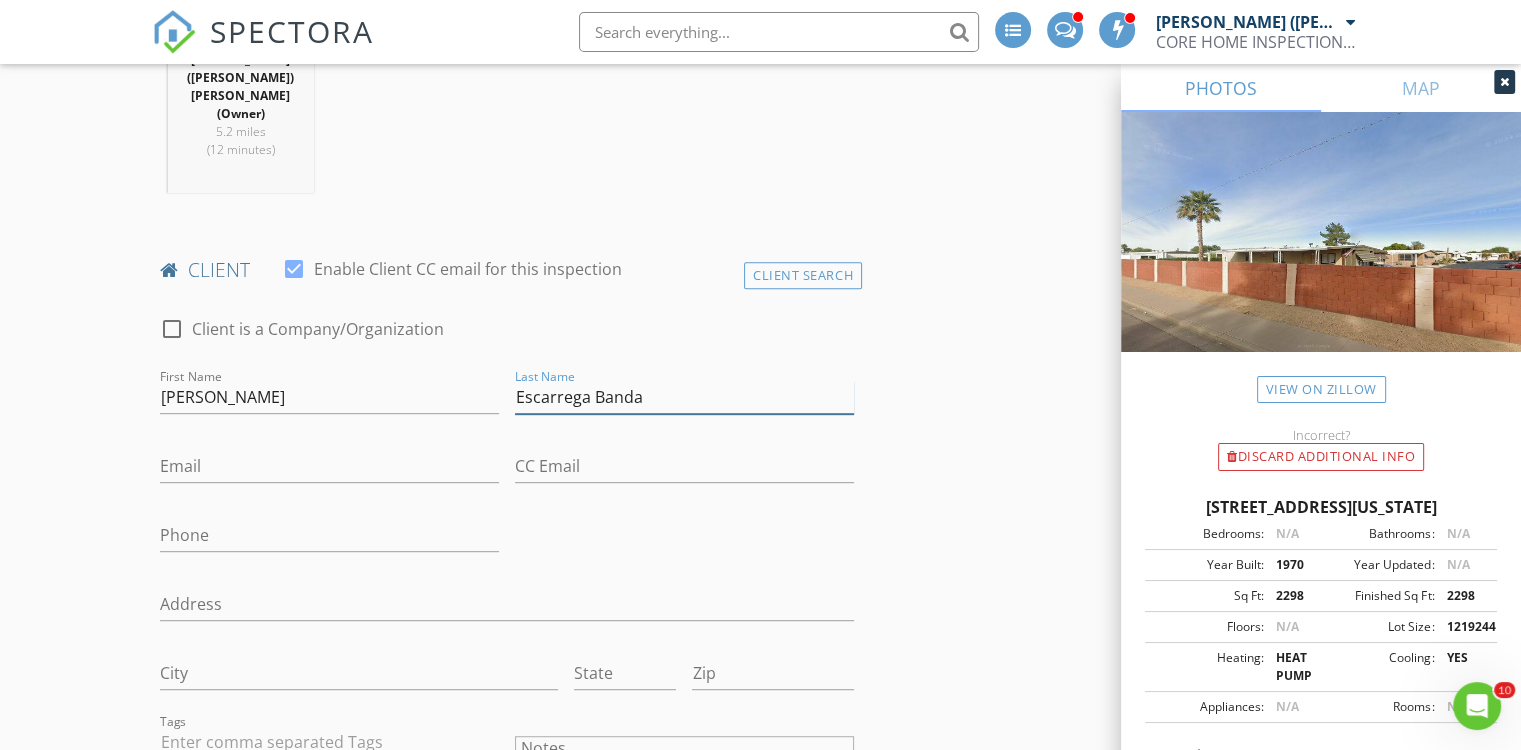 scroll, scrollTop: 1000, scrollLeft: 0, axis: vertical 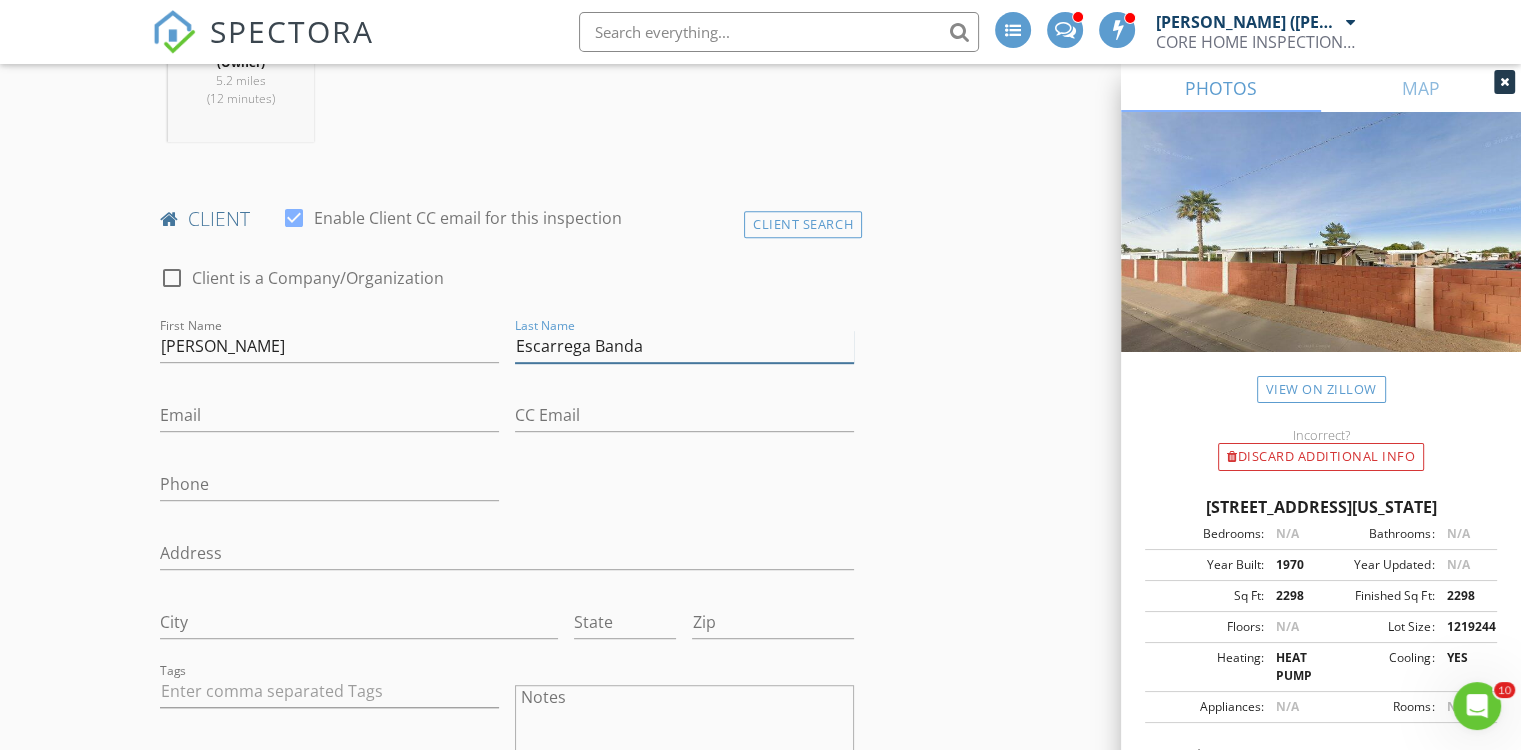 type on "Escarrega Banda" 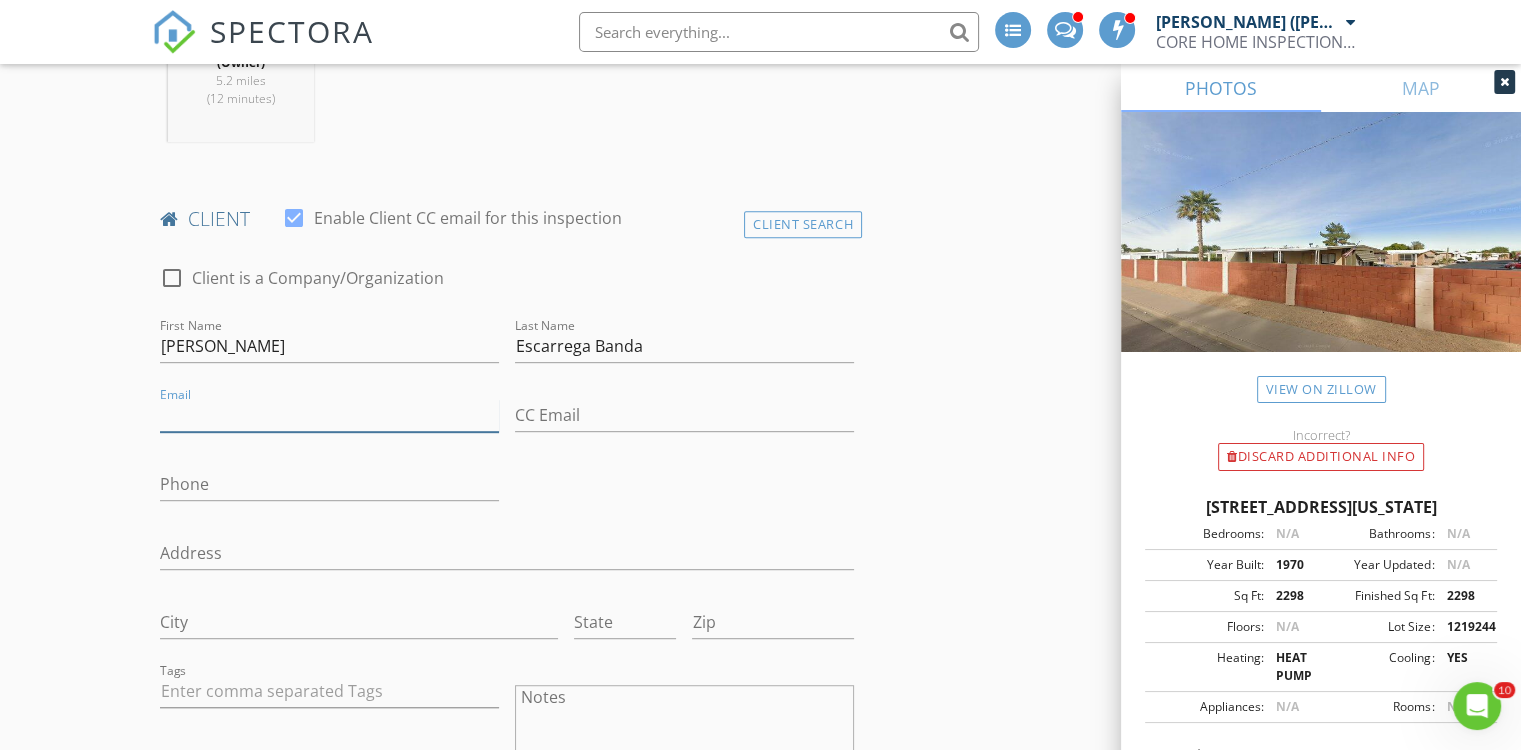 click on "Email" at bounding box center (329, 415) 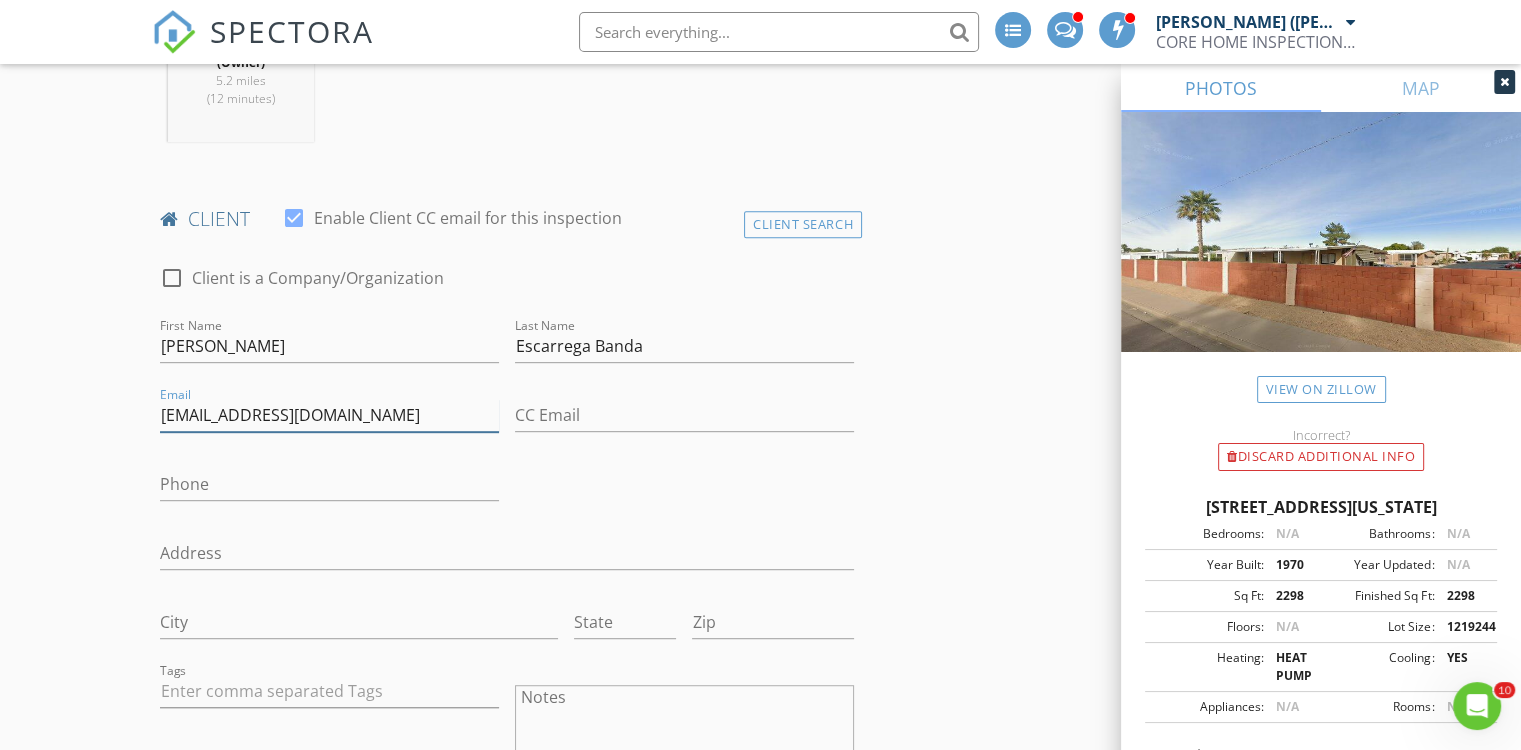 type on "[EMAIL_ADDRESS][DOMAIN_NAME]" 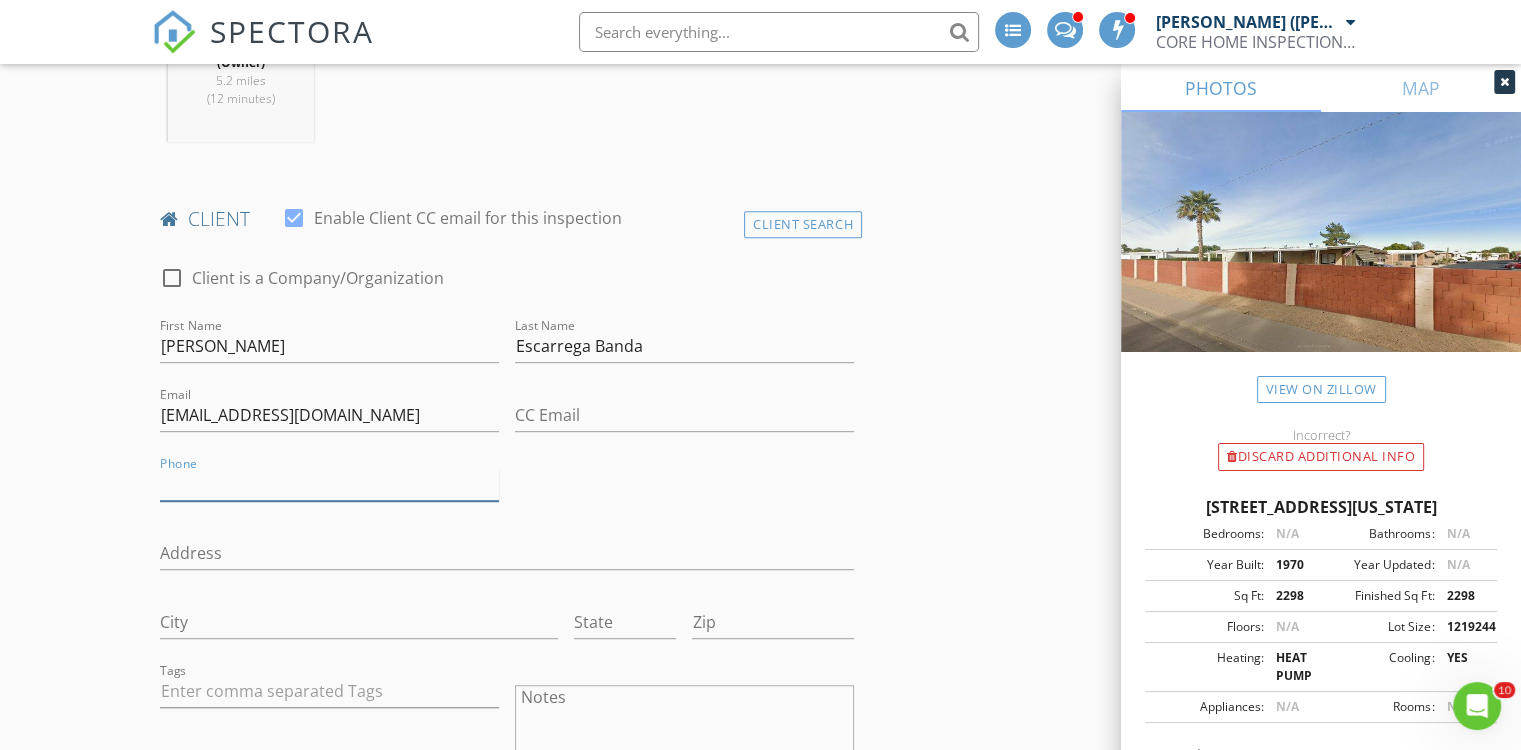 click on "Phone" at bounding box center [329, 484] 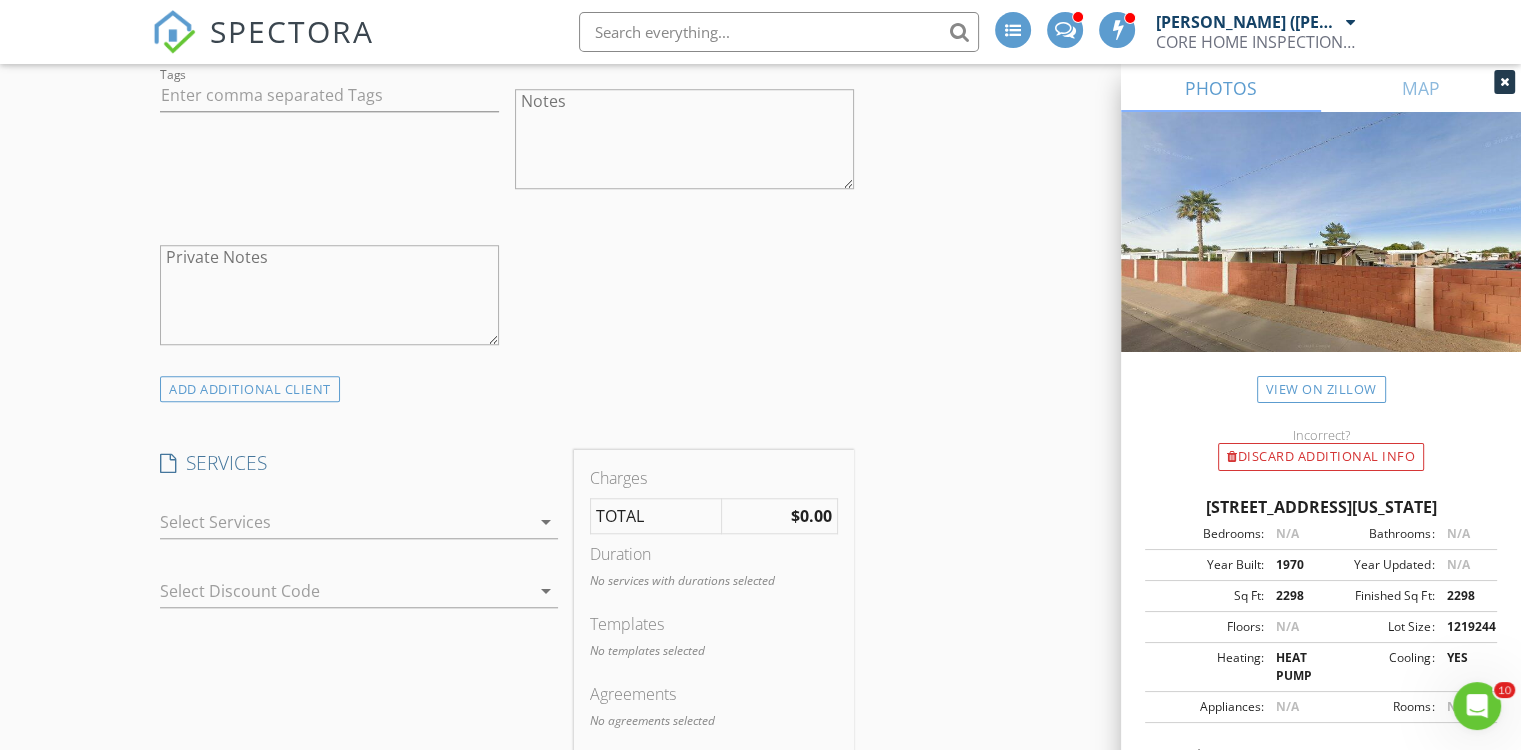 scroll, scrollTop: 1600, scrollLeft: 0, axis: vertical 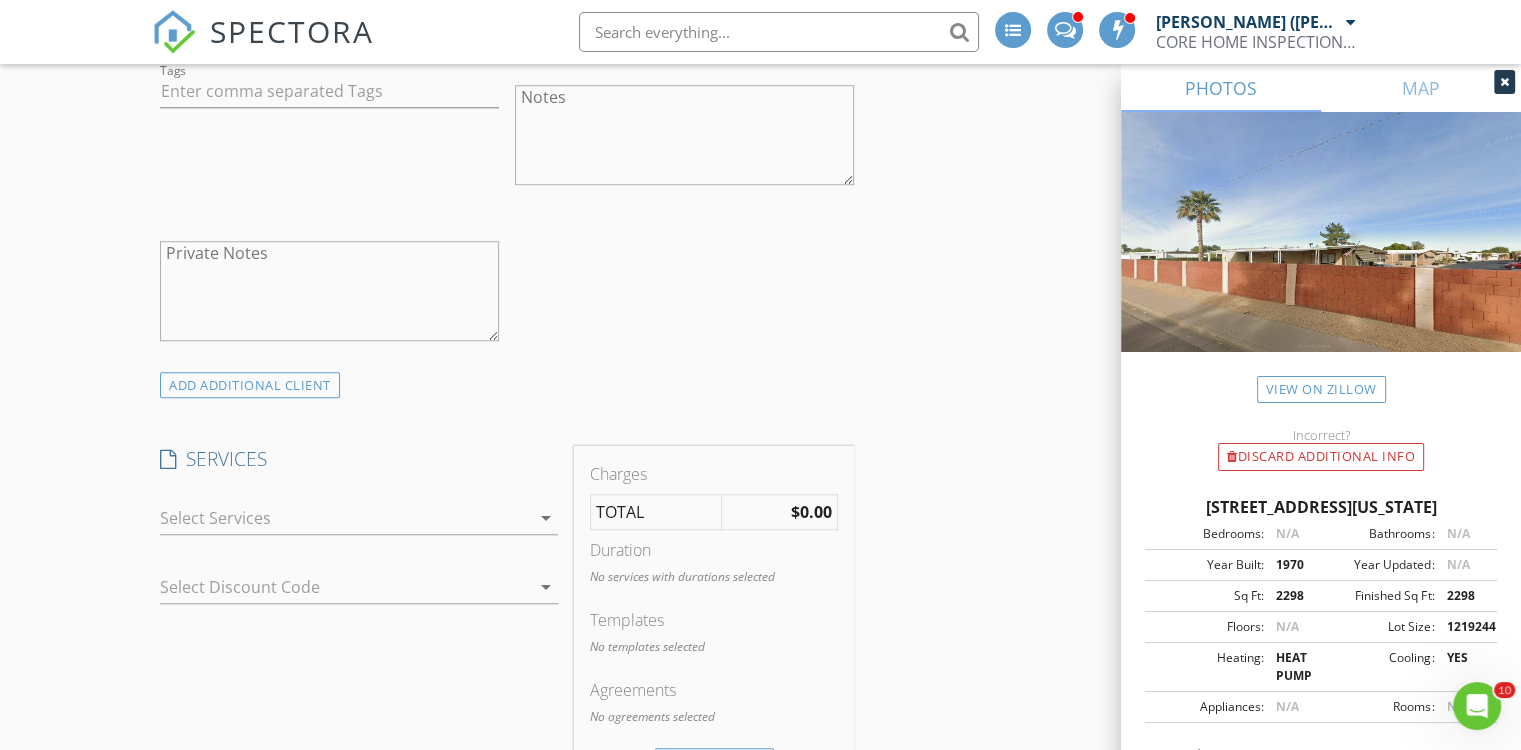 type on "[PHONE_NUMBER]" 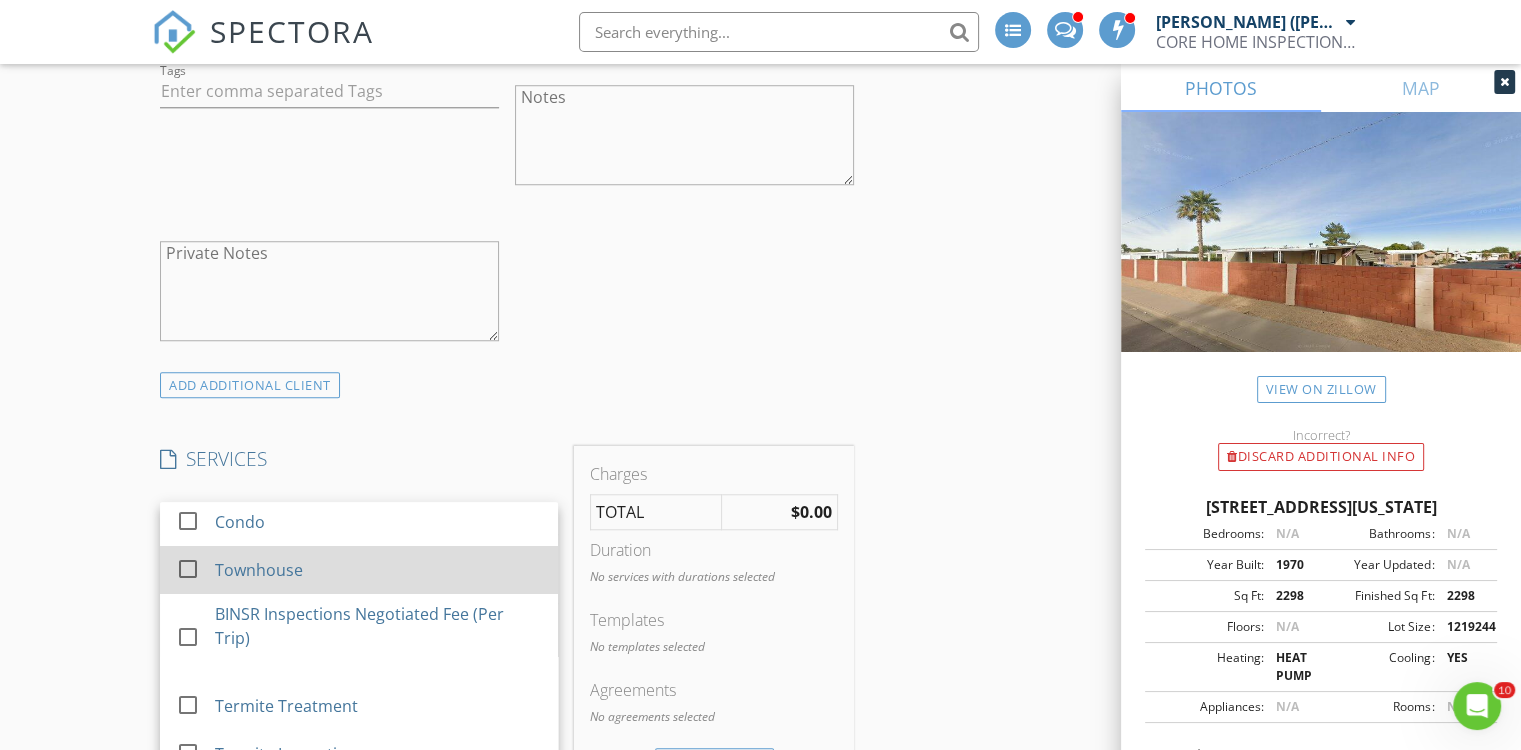 scroll, scrollTop: 0, scrollLeft: 0, axis: both 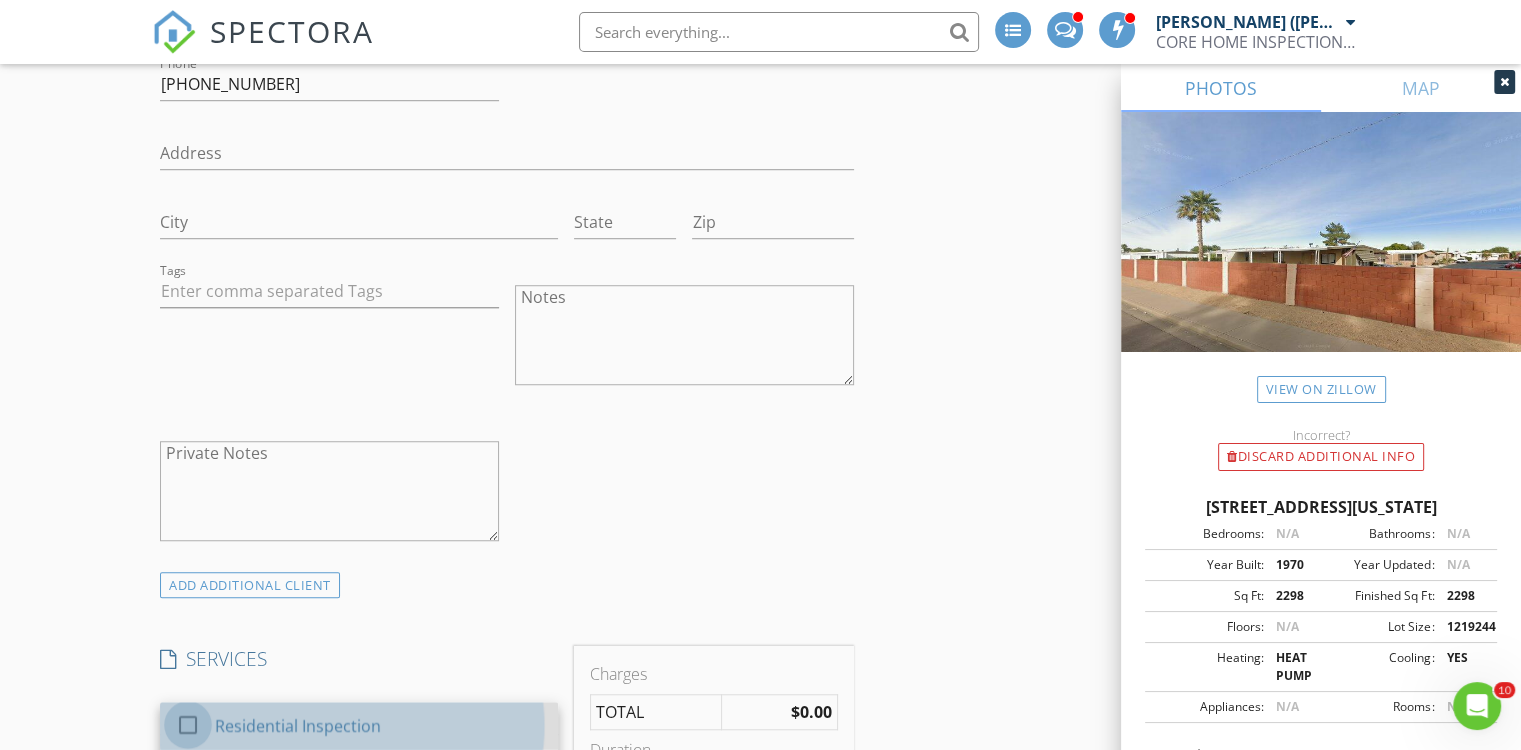 click at bounding box center (188, 725) 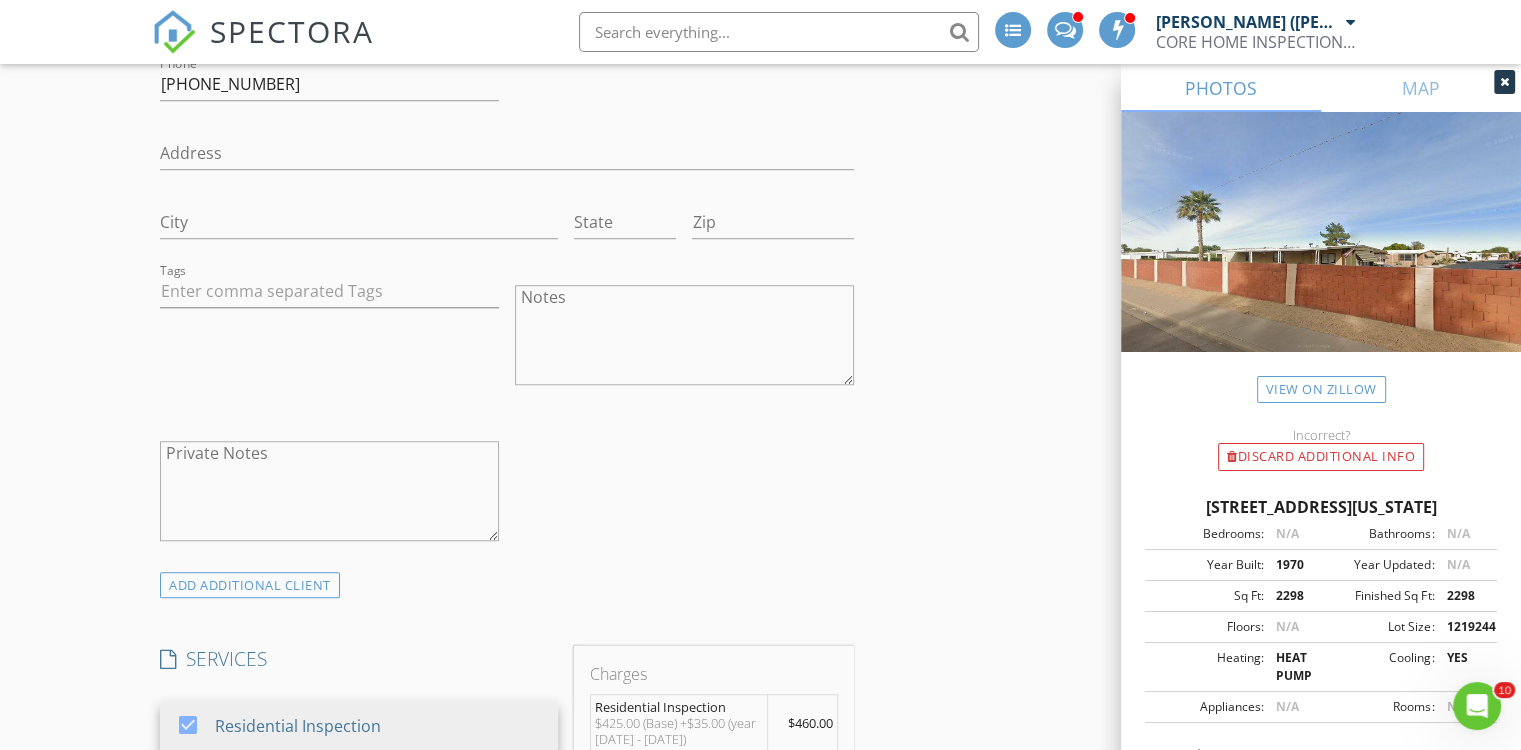 click on "check_box_outline_blank Client is a Company/Organization     First Name Adriana   Last Name Escarrega Banda   Email adrianaescarrega@icloud.com   CC Email   Phone 602-706-2881   Address   City   State   Zip     Tags         Notes   Private Notes" at bounding box center [507, 208] 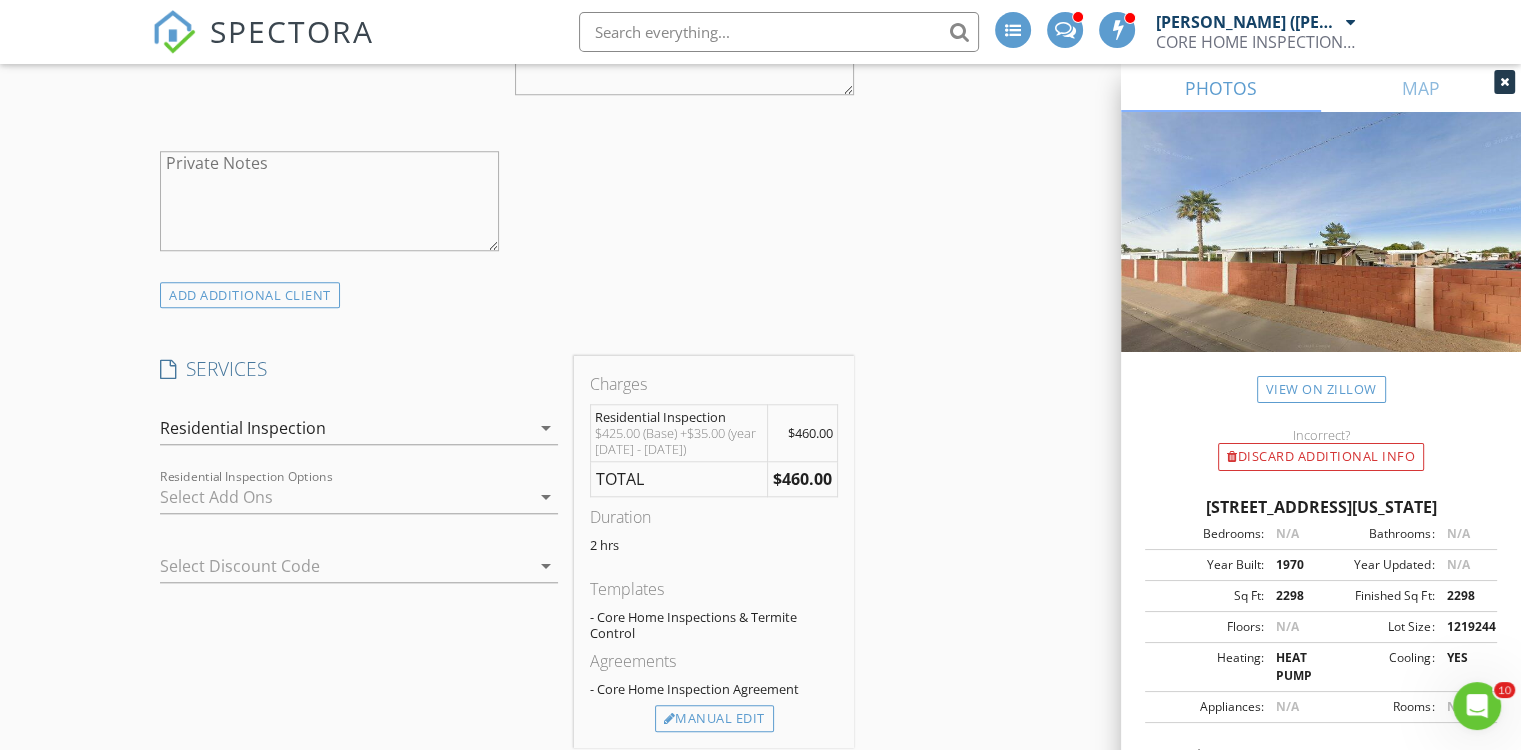 scroll, scrollTop: 1700, scrollLeft: 0, axis: vertical 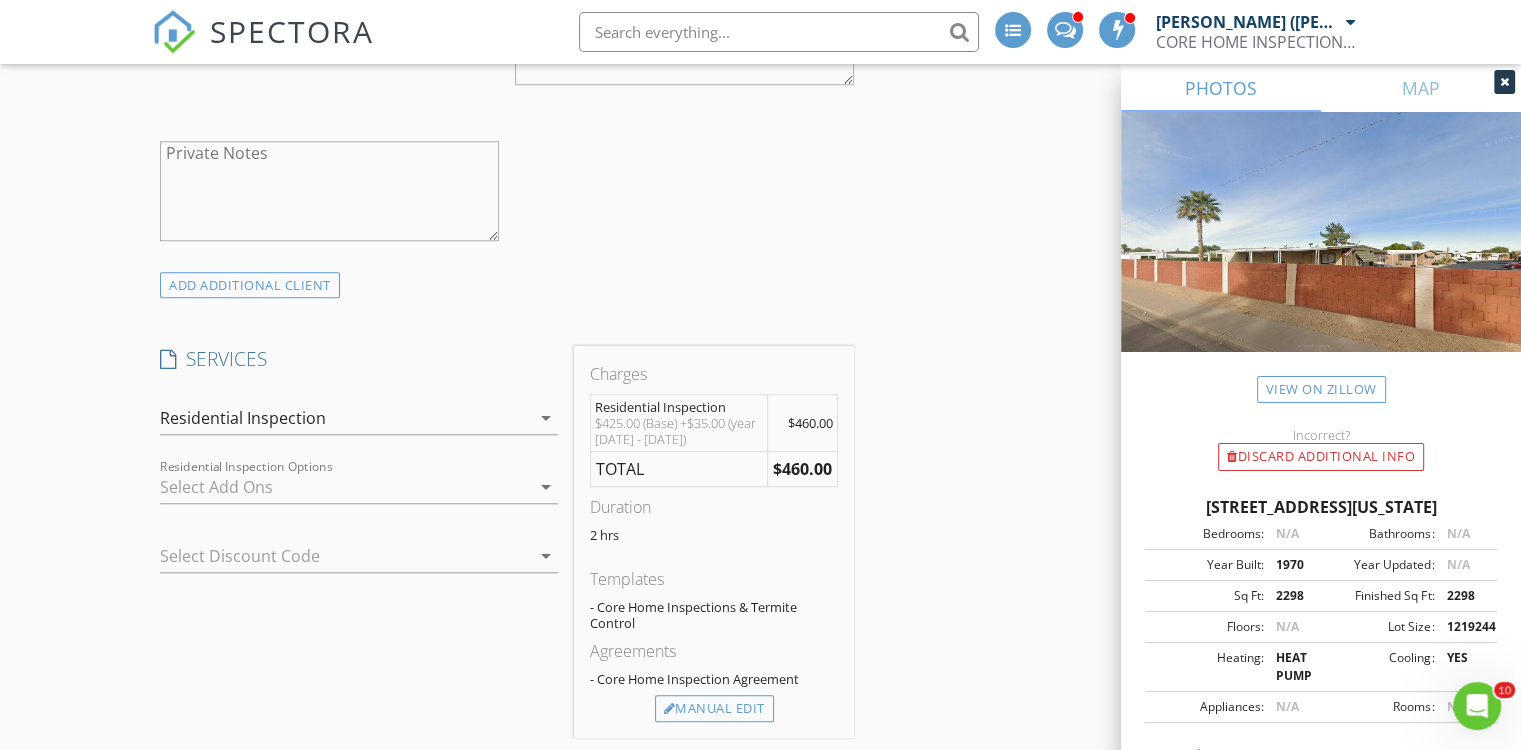 click on "Residential Inspection" at bounding box center (345, 418) 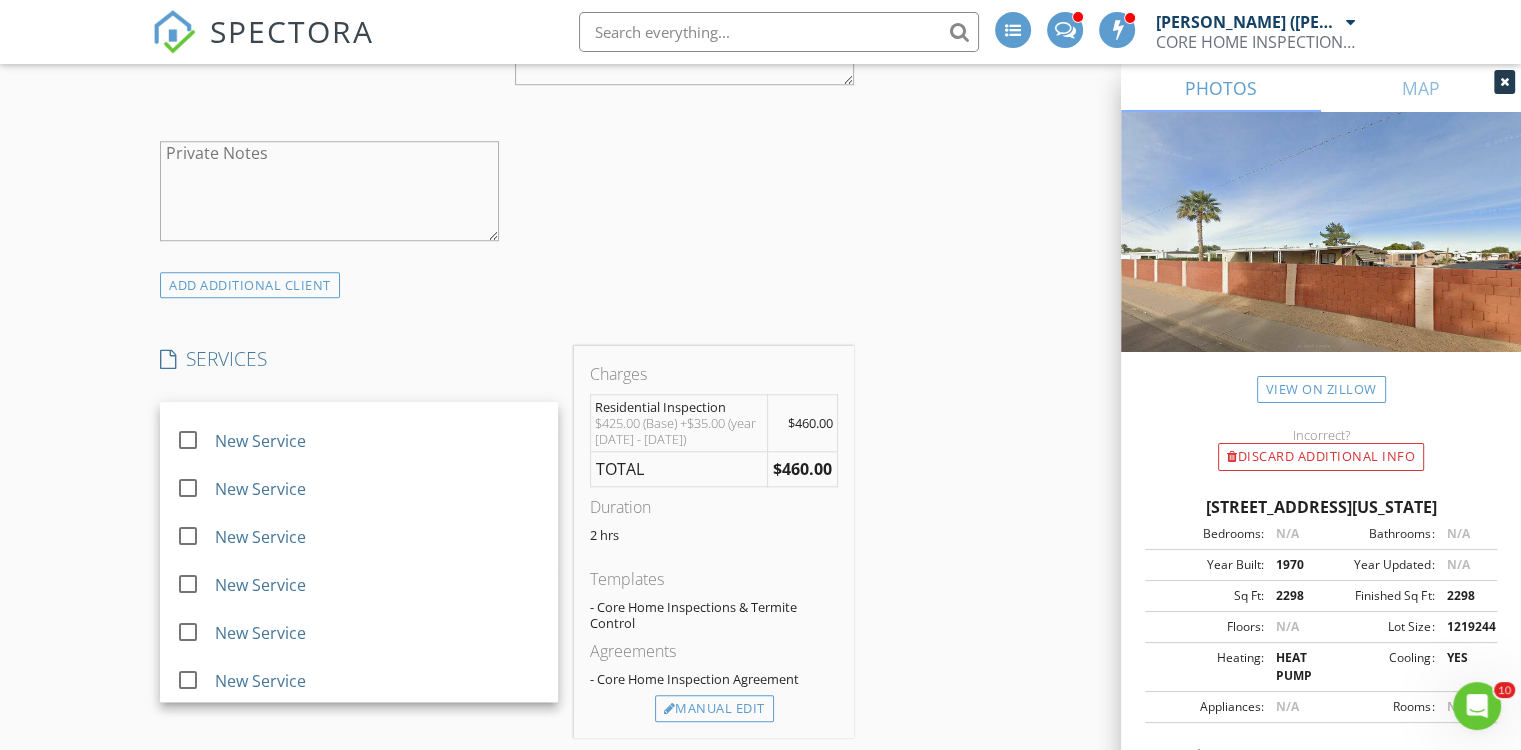 scroll, scrollTop: 1084, scrollLeft: 0, axis: vertical 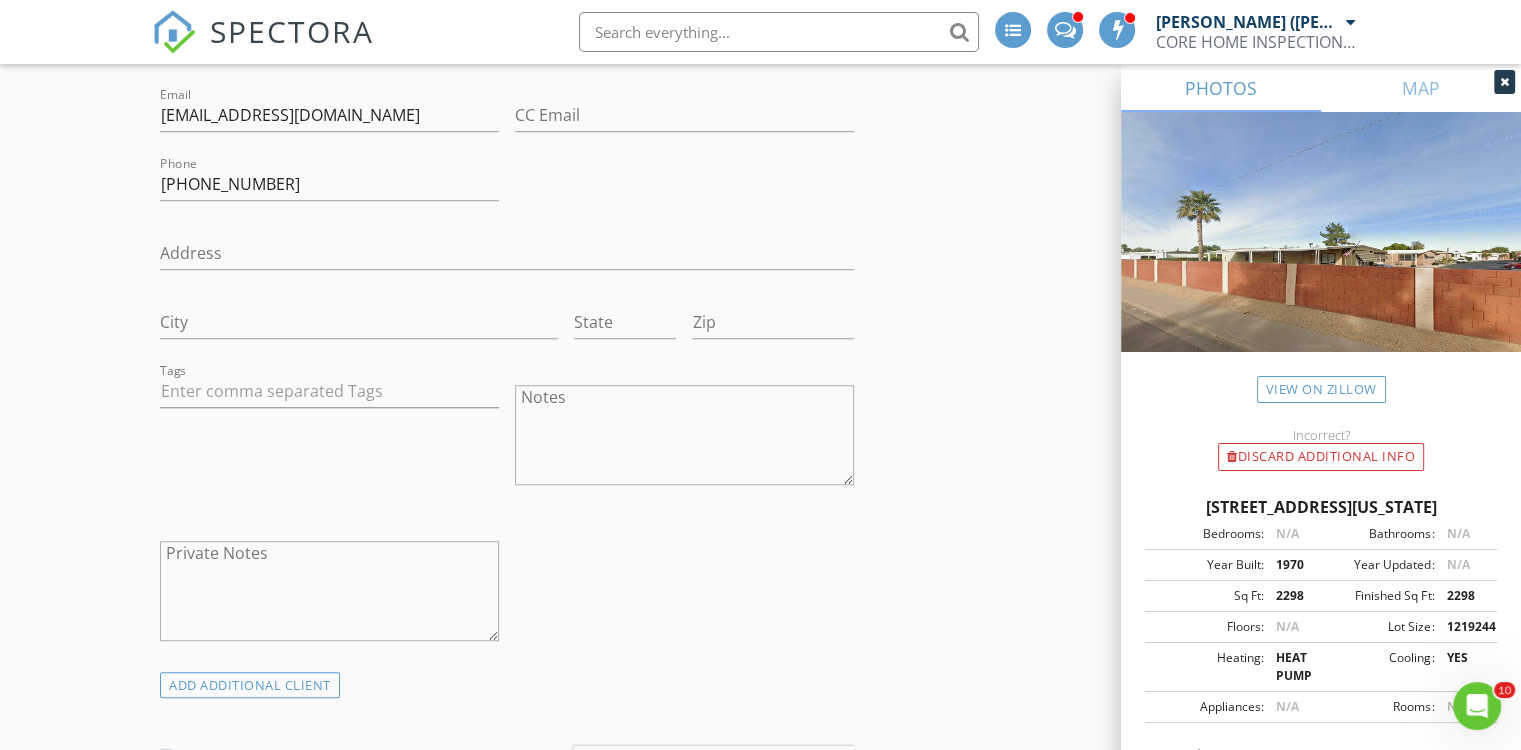 drag, startPoint x: 680, startPoint y: 520, endPoint x: 679, endPoint y: 509, distance: 11.045361 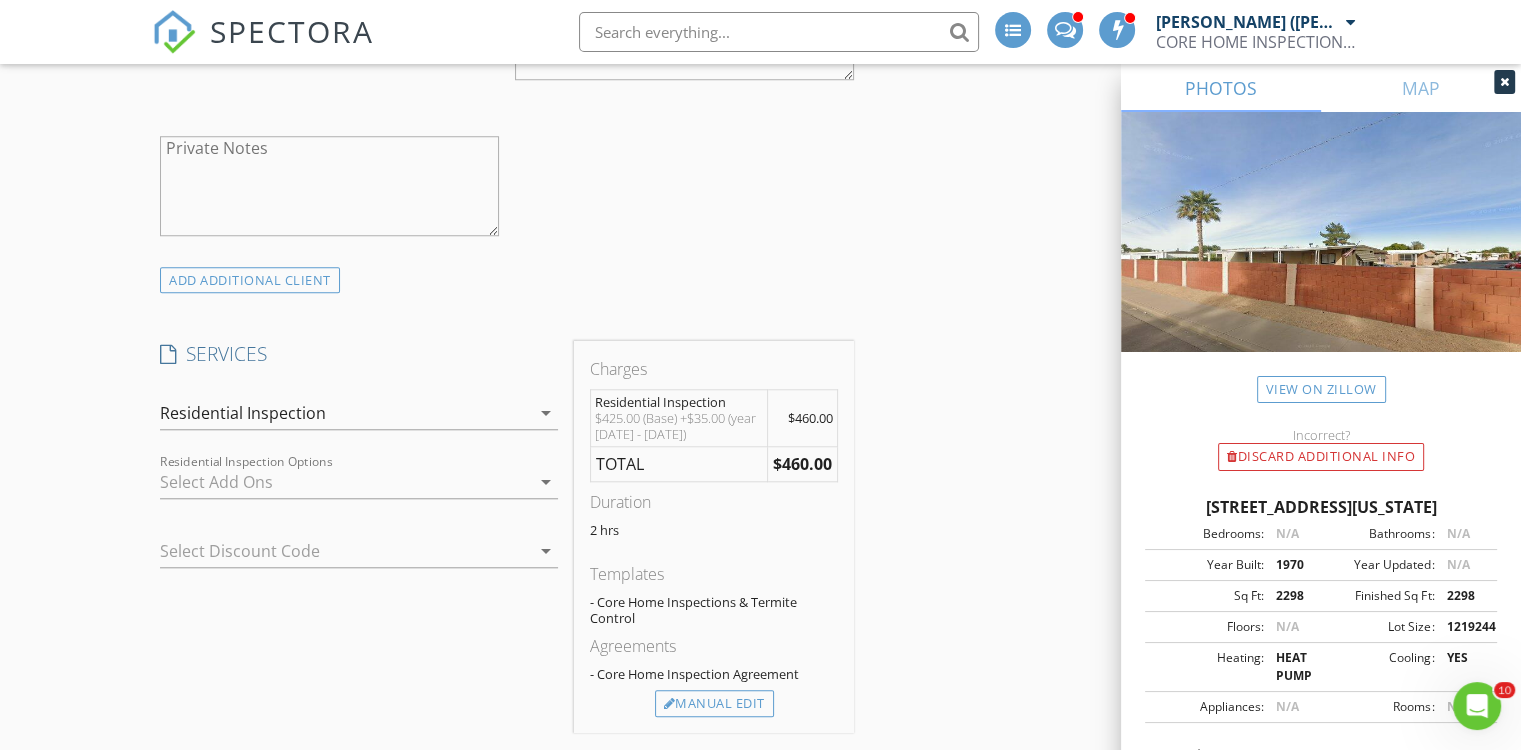 scroll, scrollTop: 1800, scrollLeft: 0, axis: vertical 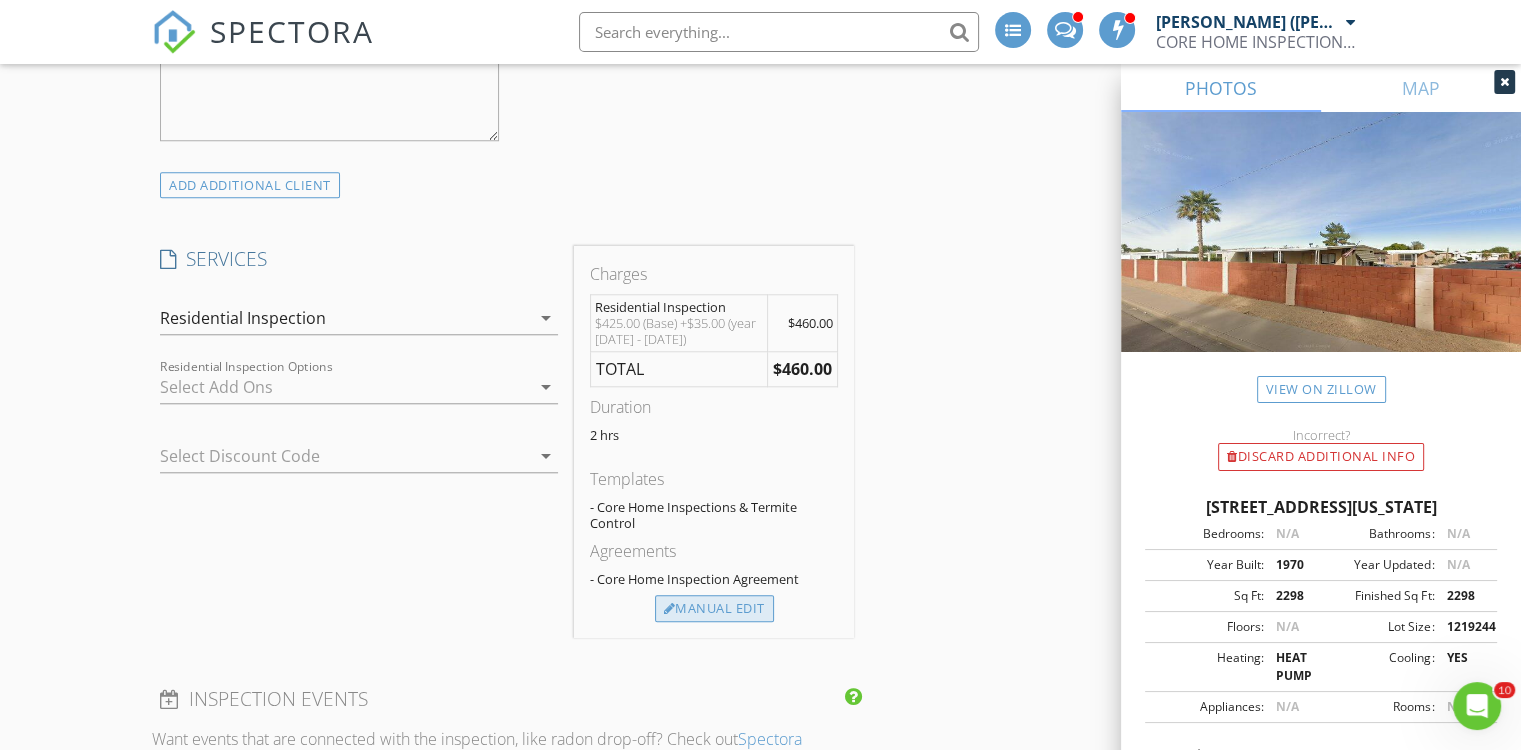 click on "Manual Edit" at bounding box center [714, 609] 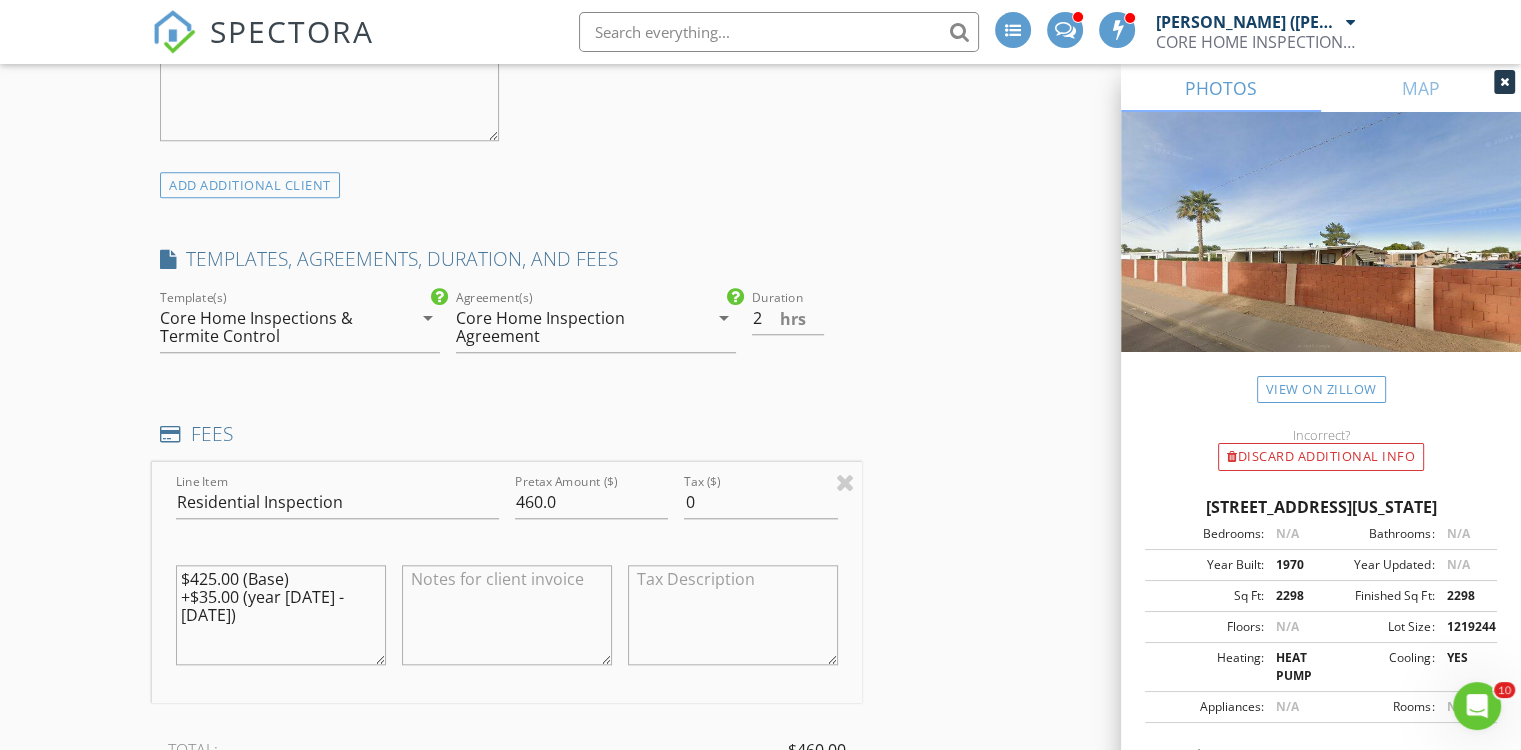 click at bounding box center [507, 615] 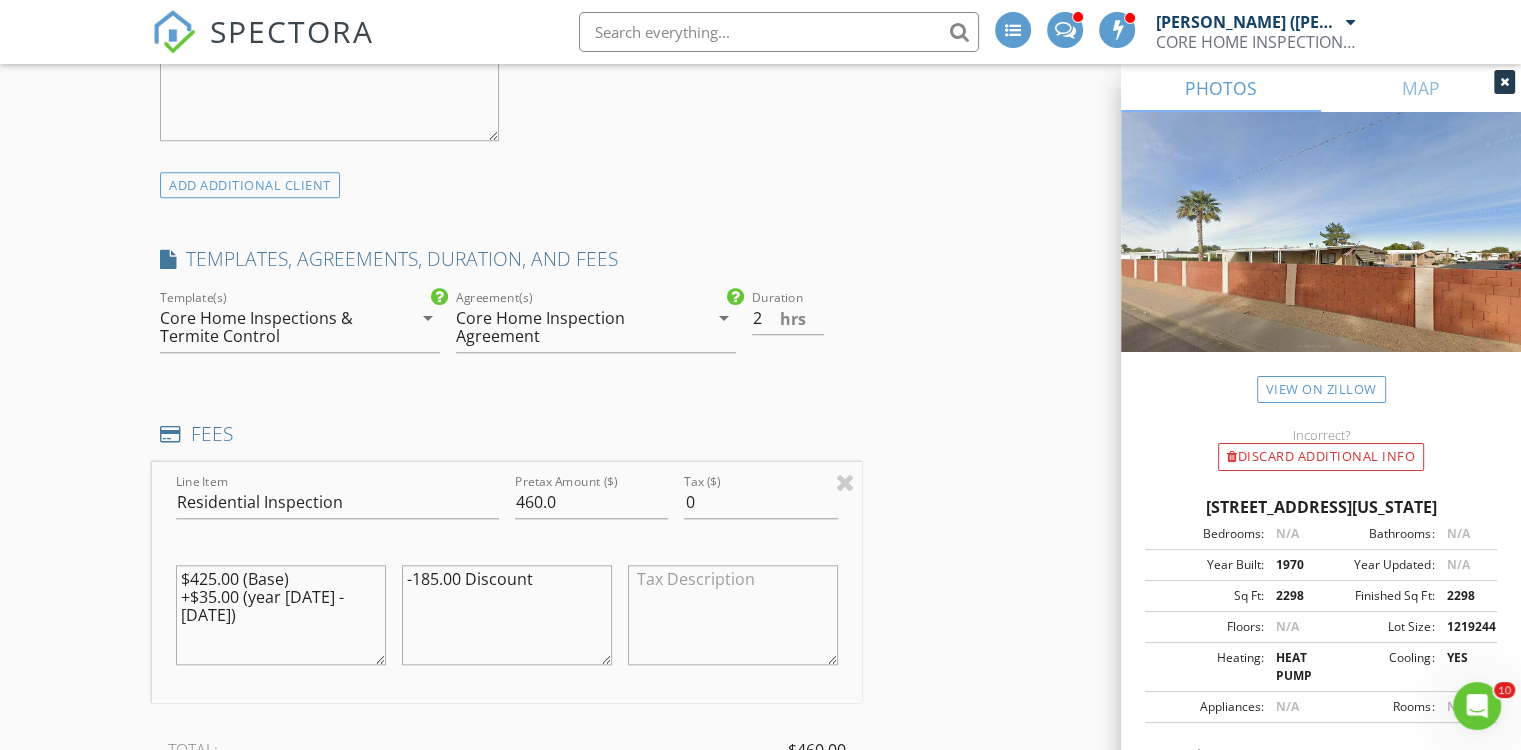 type on "-185.00 Discount" 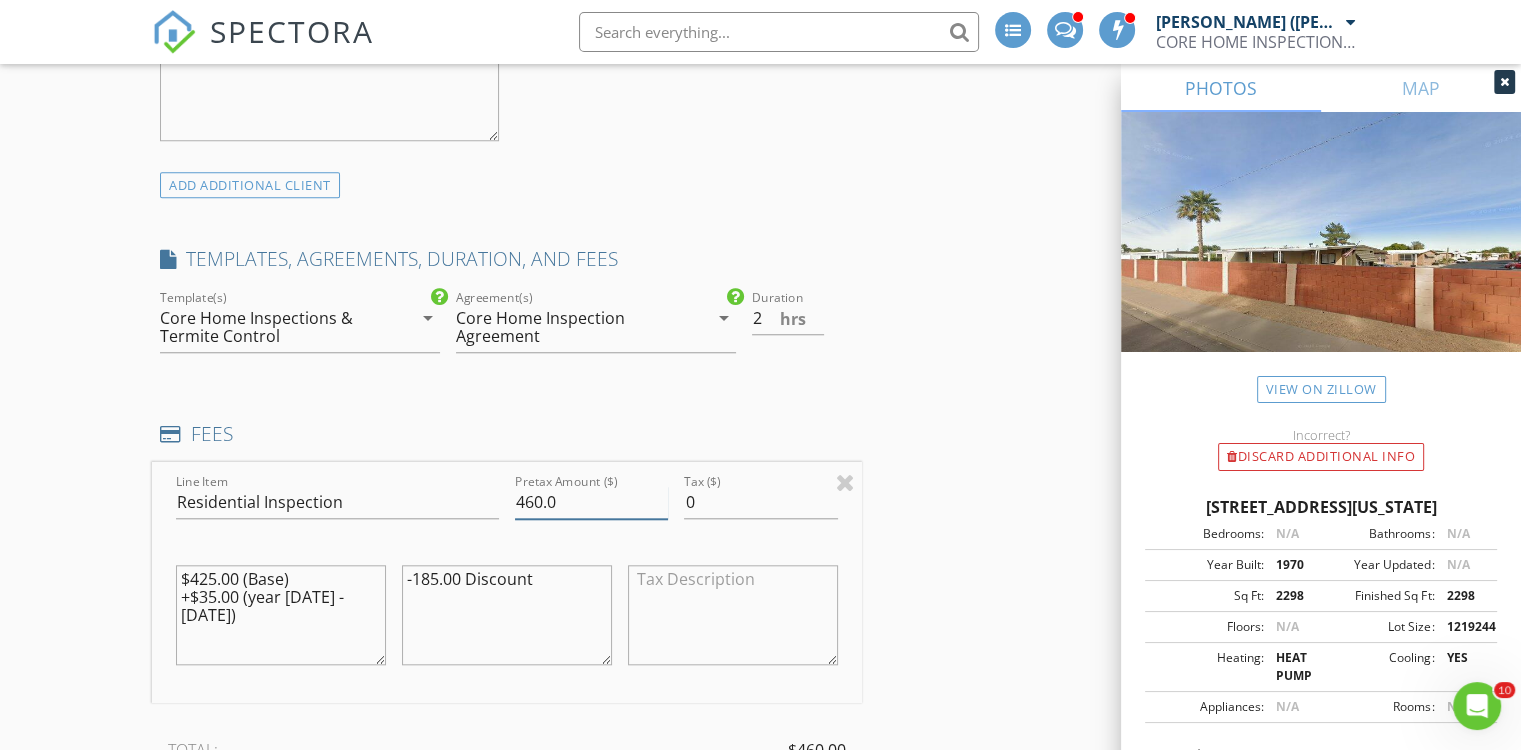 click on "460.0" at bounding box center (591, 502) 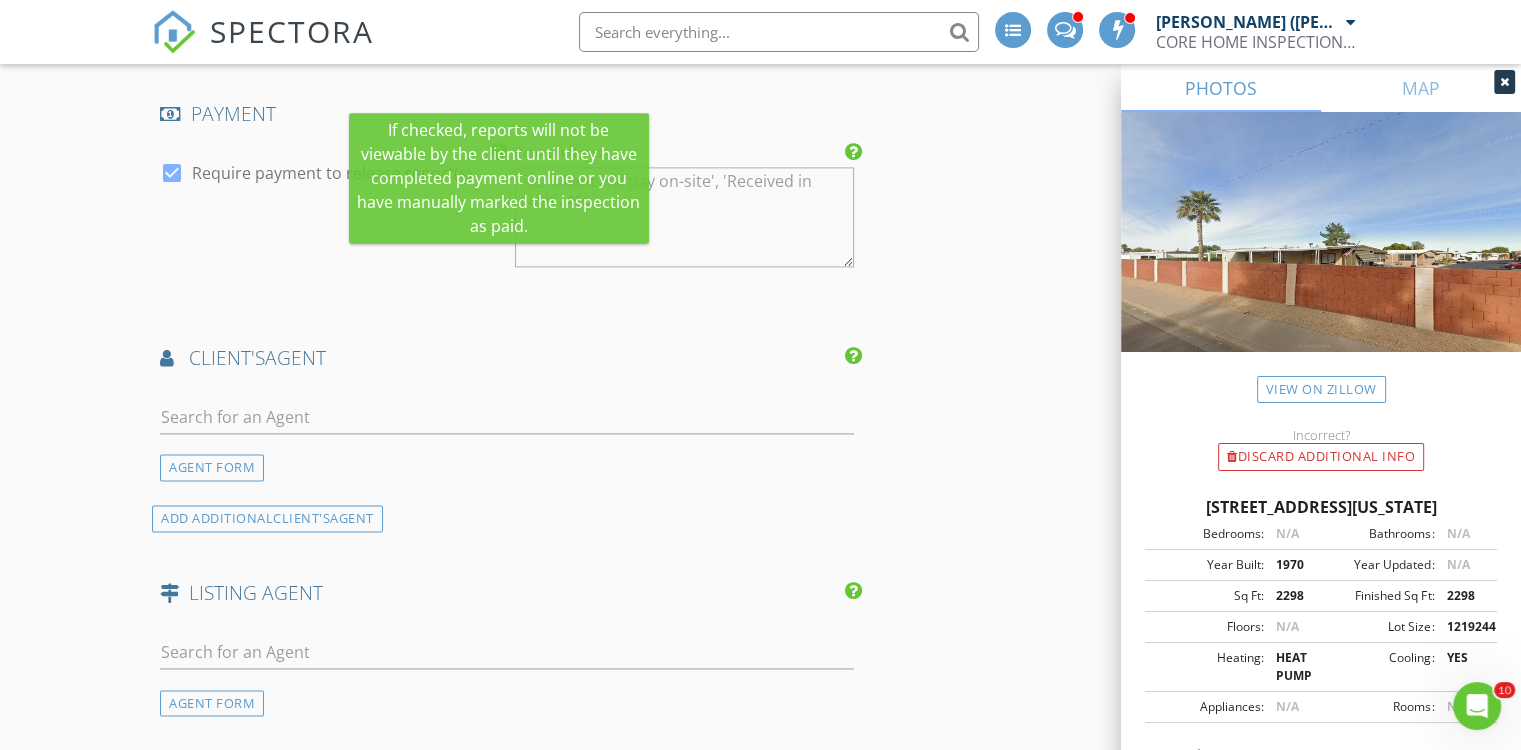 scroll, scrollTop: 2800, scrollLeft: 0, axis: vertical 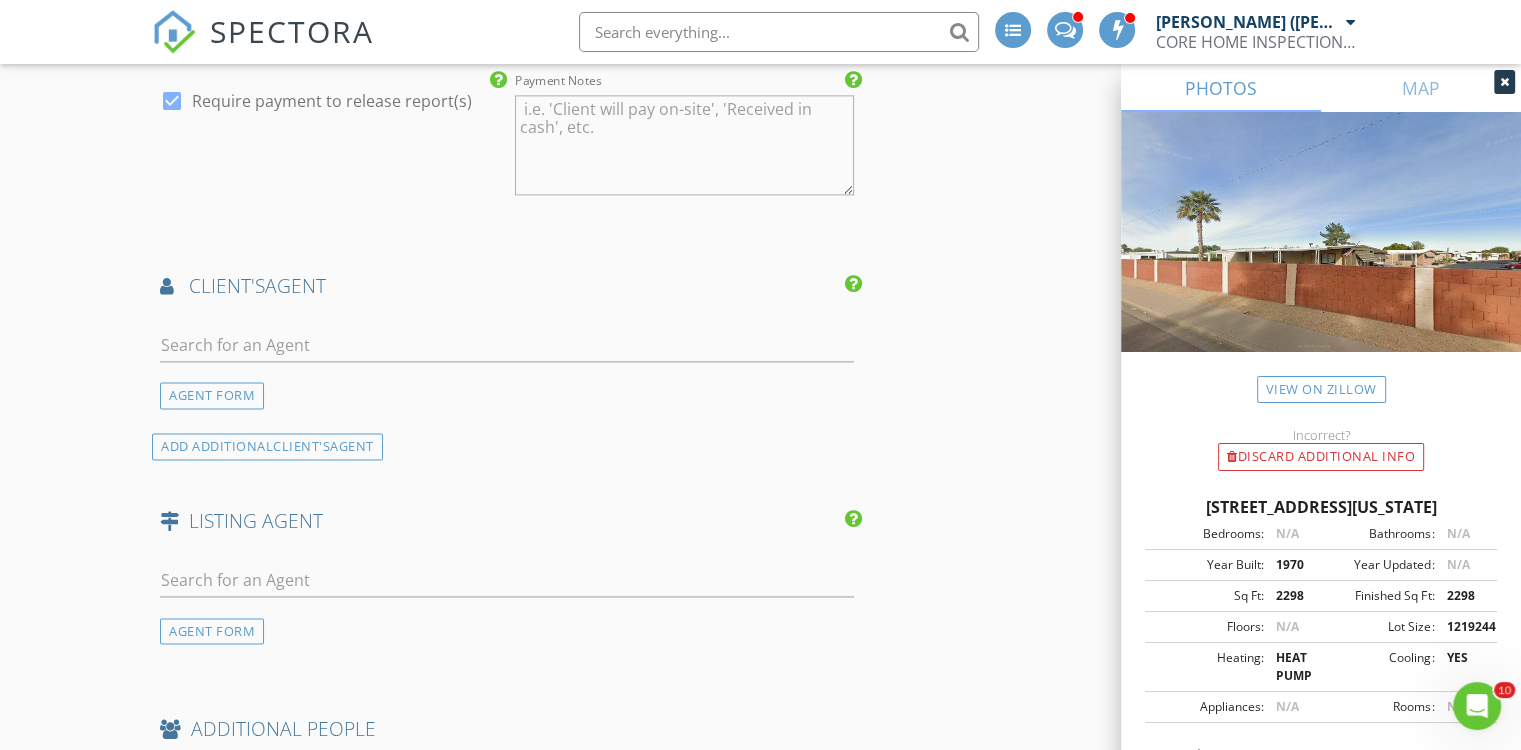 type on "275.0" 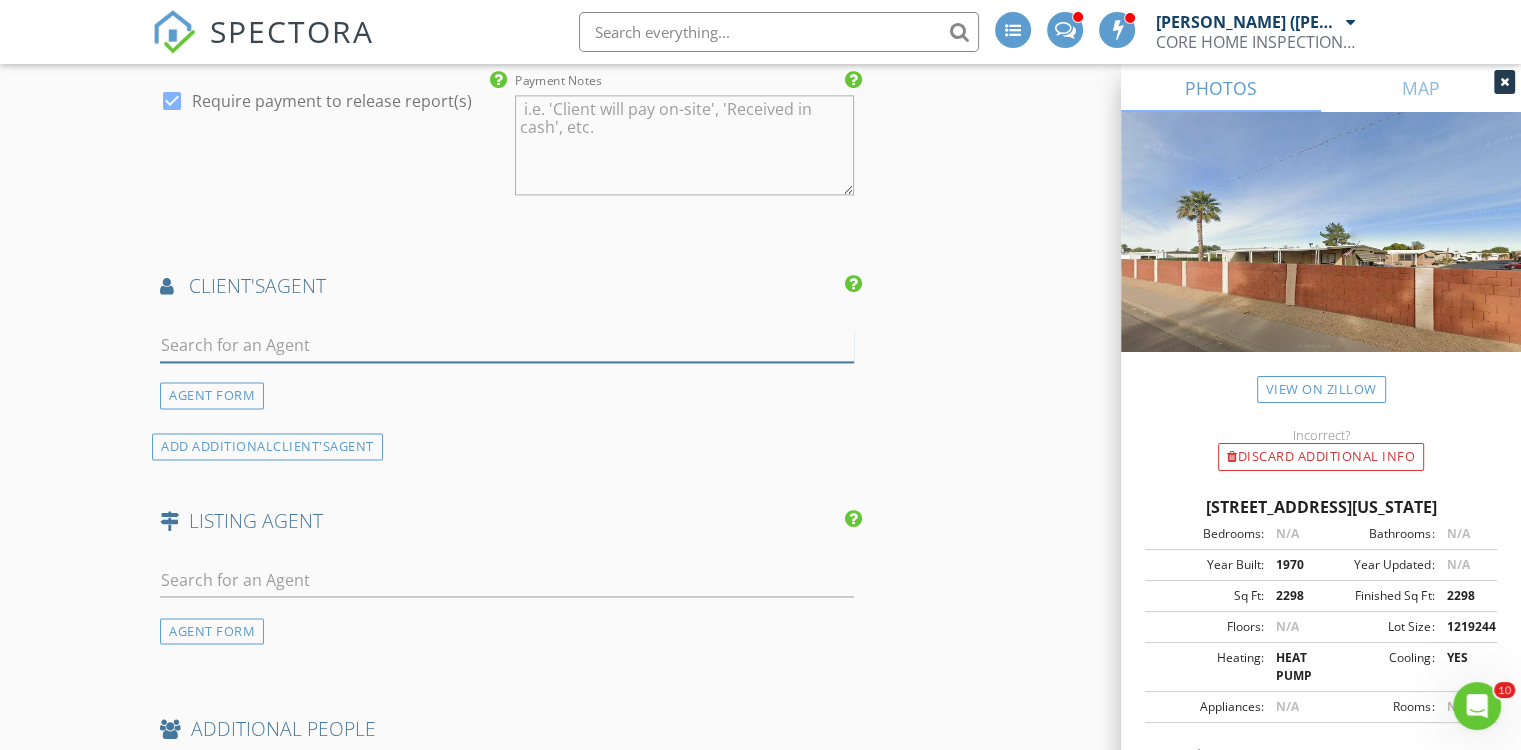 click at bounding box center [507, 345] 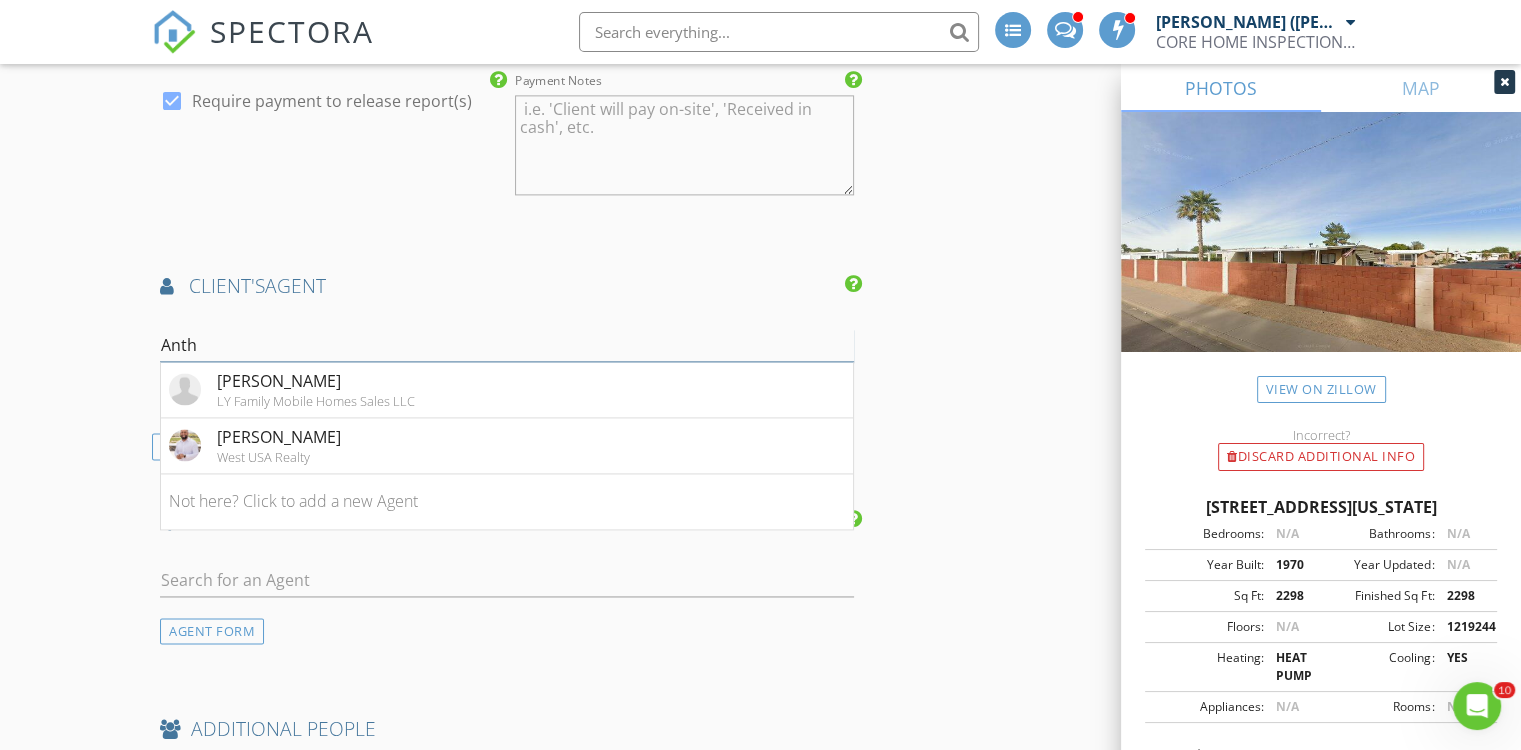 type on "Anth" 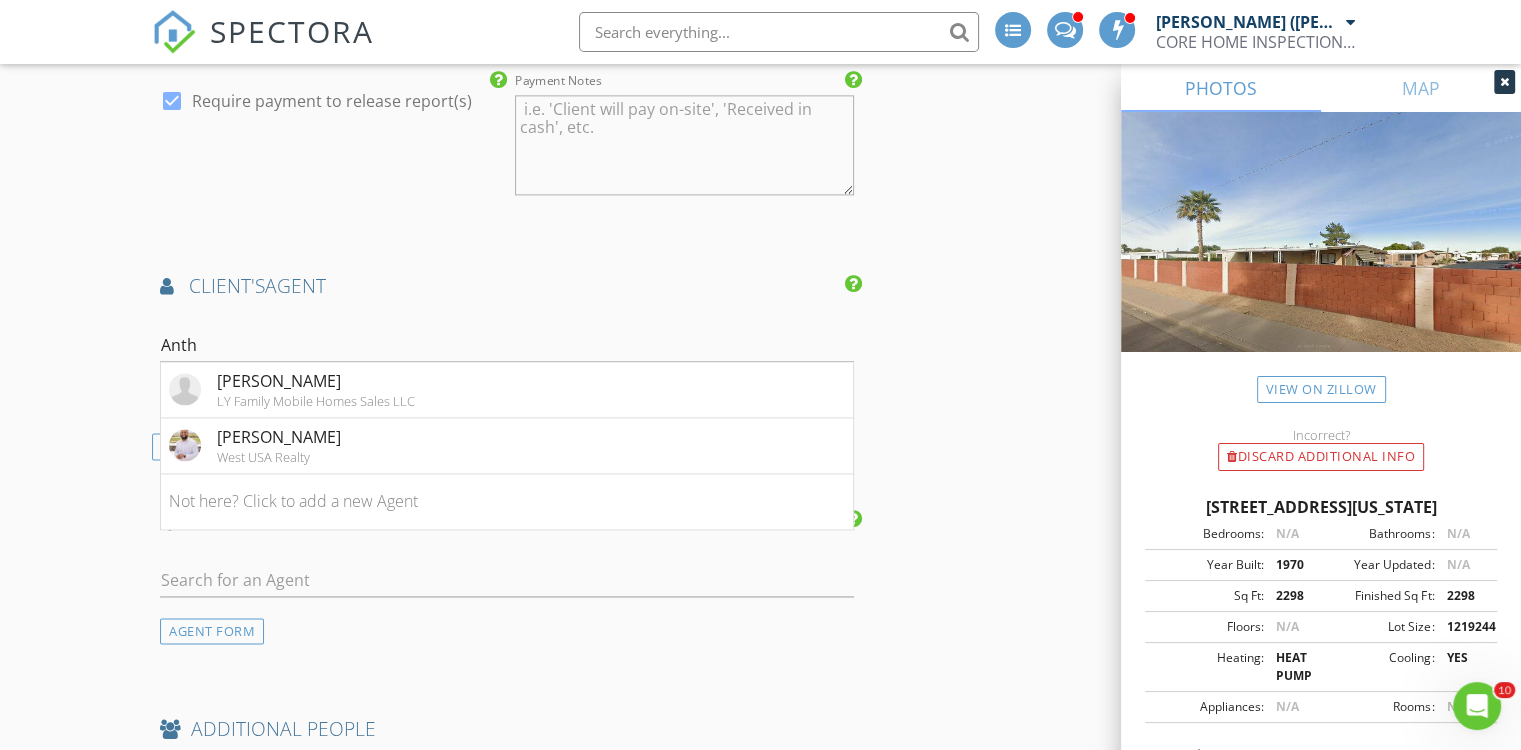 click on "New Inspection
INSPECTOR(S)
check_box   Ezequiel (Zeke) Coronado (Owner)   PRIMARY   Ezequiel (Zeke) Coronado (Owner) arrow_drop_down   check_box_outline_blank Ezequiel (Zeke) Coronado (Owner) specifically requested
Date/Time
07/10/2025 8:00 AM
Location
Address Search       Address 5747 W Missouri Ave   Unit 109   City Glendale   State AZ   Zip 85301   County Maricopa     Square Feet 0   Year Built 1970   Foundation Crawlspace arrow_drop_down     Ezequiel (Zeke) Coronado (Owner)     5.2 miles     (12 minutes)
client
check_box Enable Client CC email for this inspection   Client Search     check_box_outline_blank Client is a Company/Organization     First Name Adriana   Last Name Escarrega Banda   Email adrianaescarrega@icloud.com   CC Email   Phone 602-706-2881   Address   City   State   Zip     Tags         Notes   Private Notes          check_box" at bounding box center [760, -428] 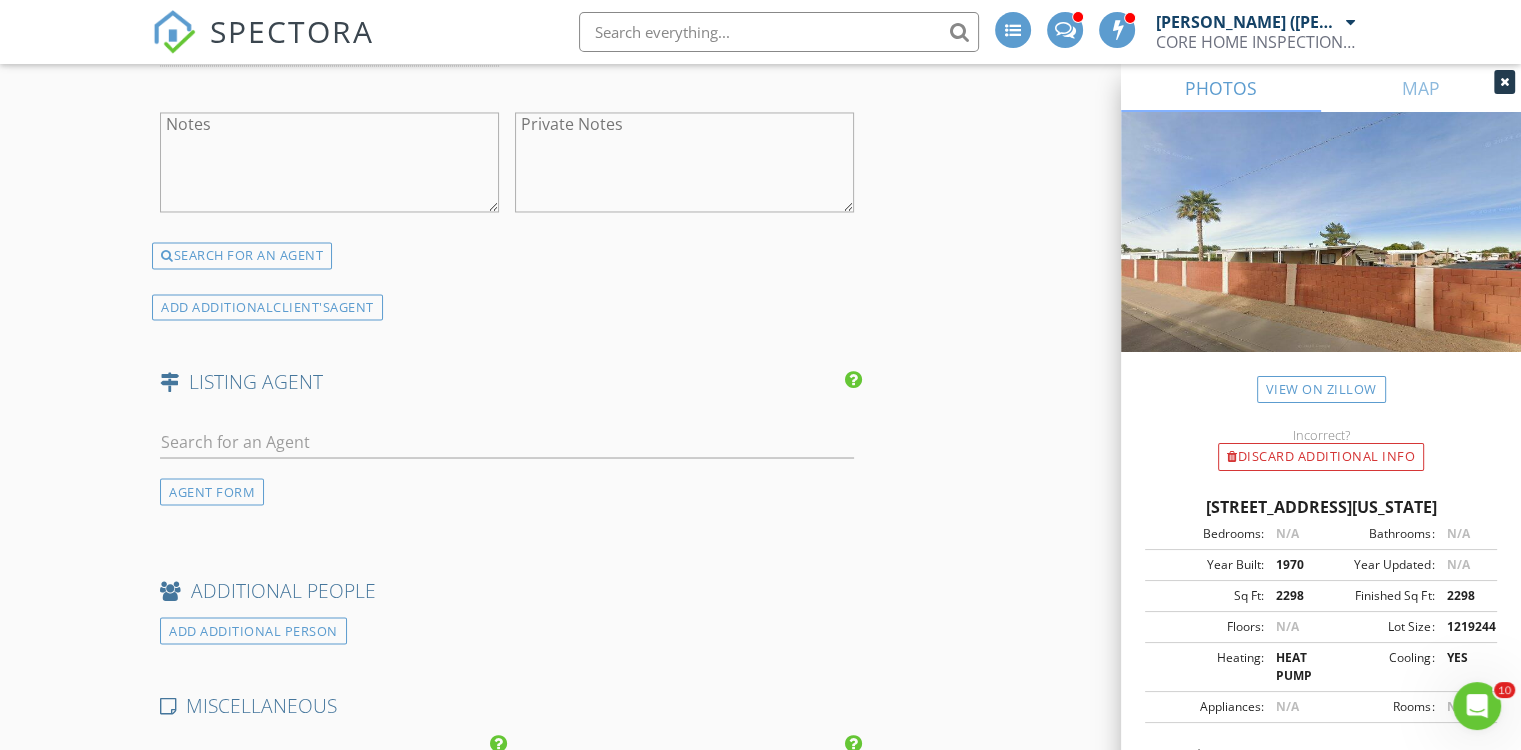 scroll, scrollTop: 3500, scrollLeft: 0, axis: vertical 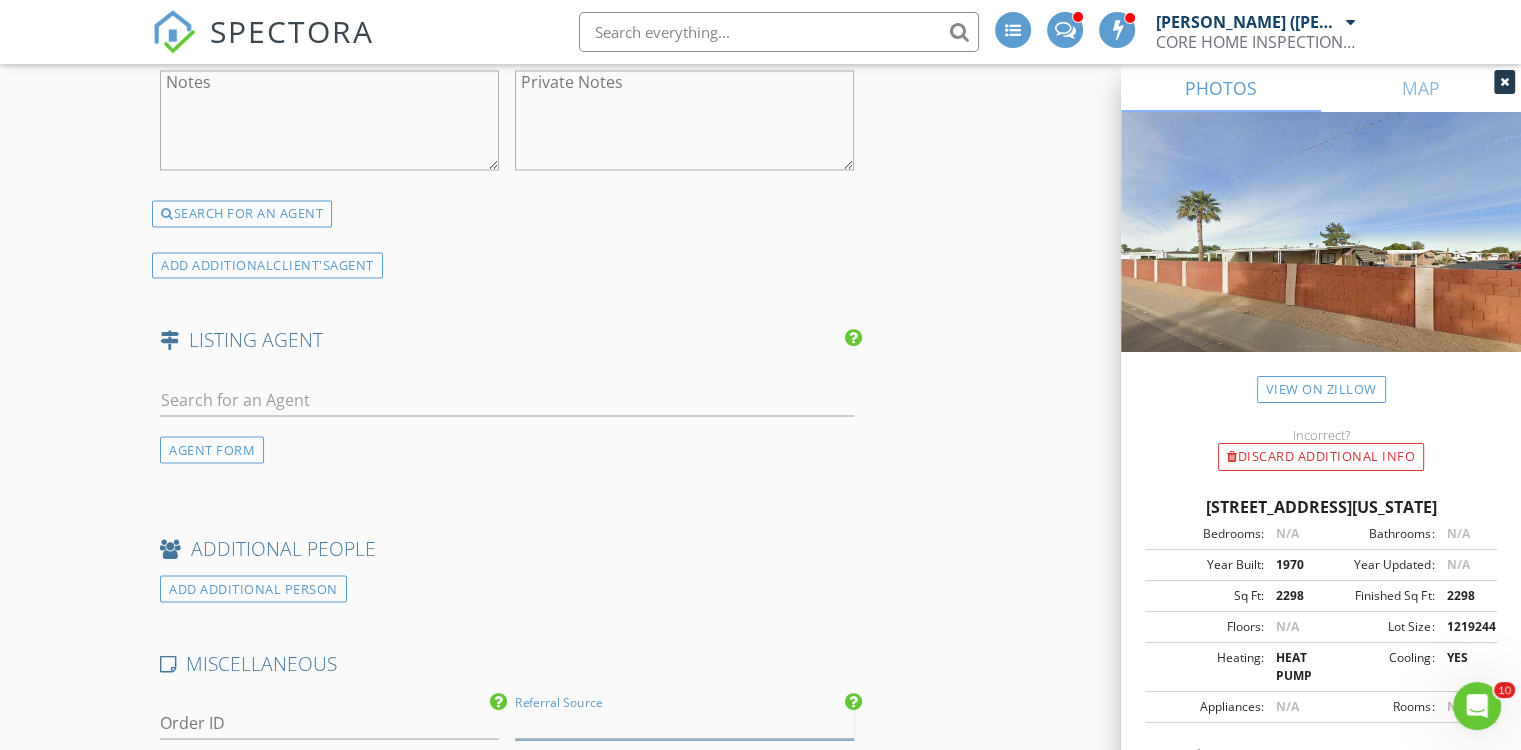 click at bounding box center [684, 722] 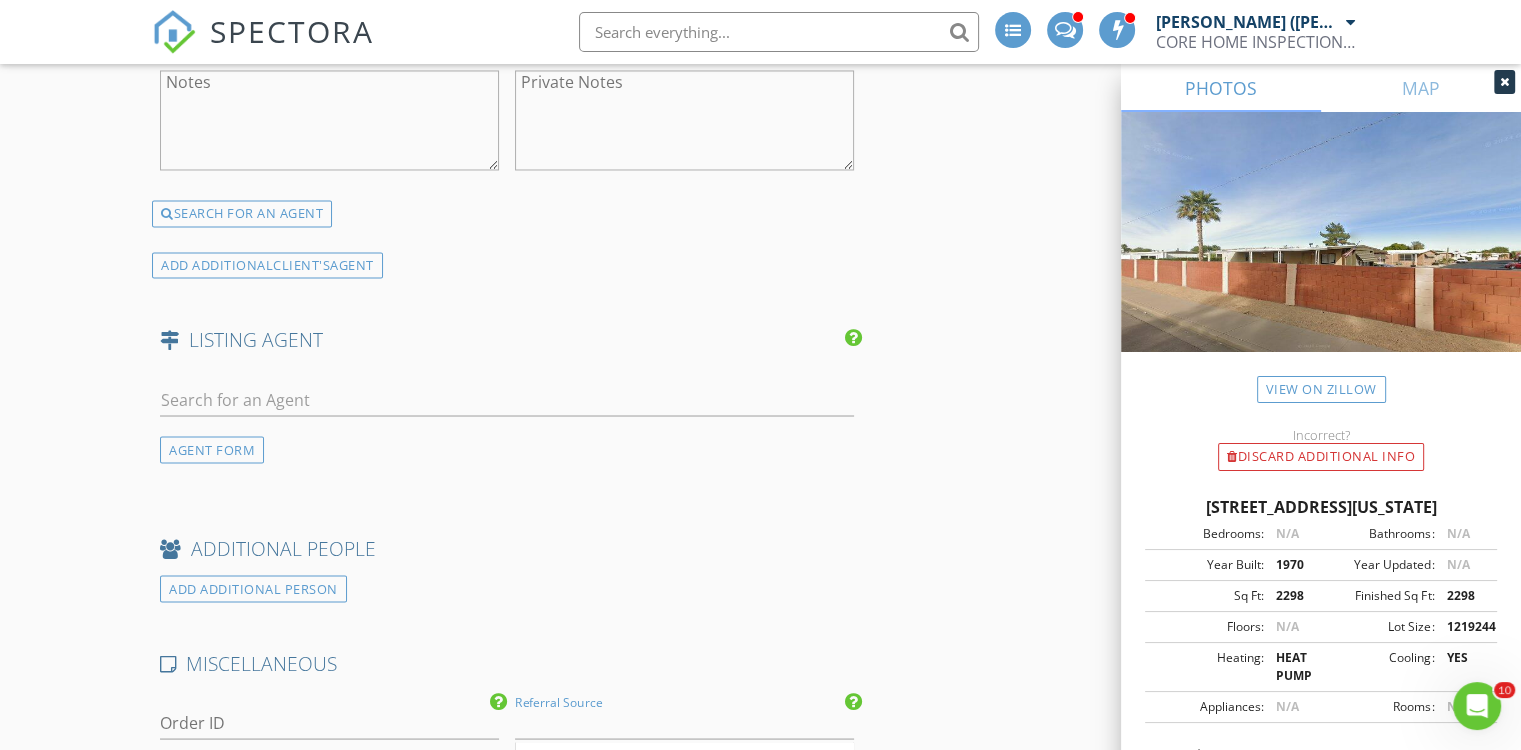 click on "Agent Refferal" at bounding box center (684, 762) 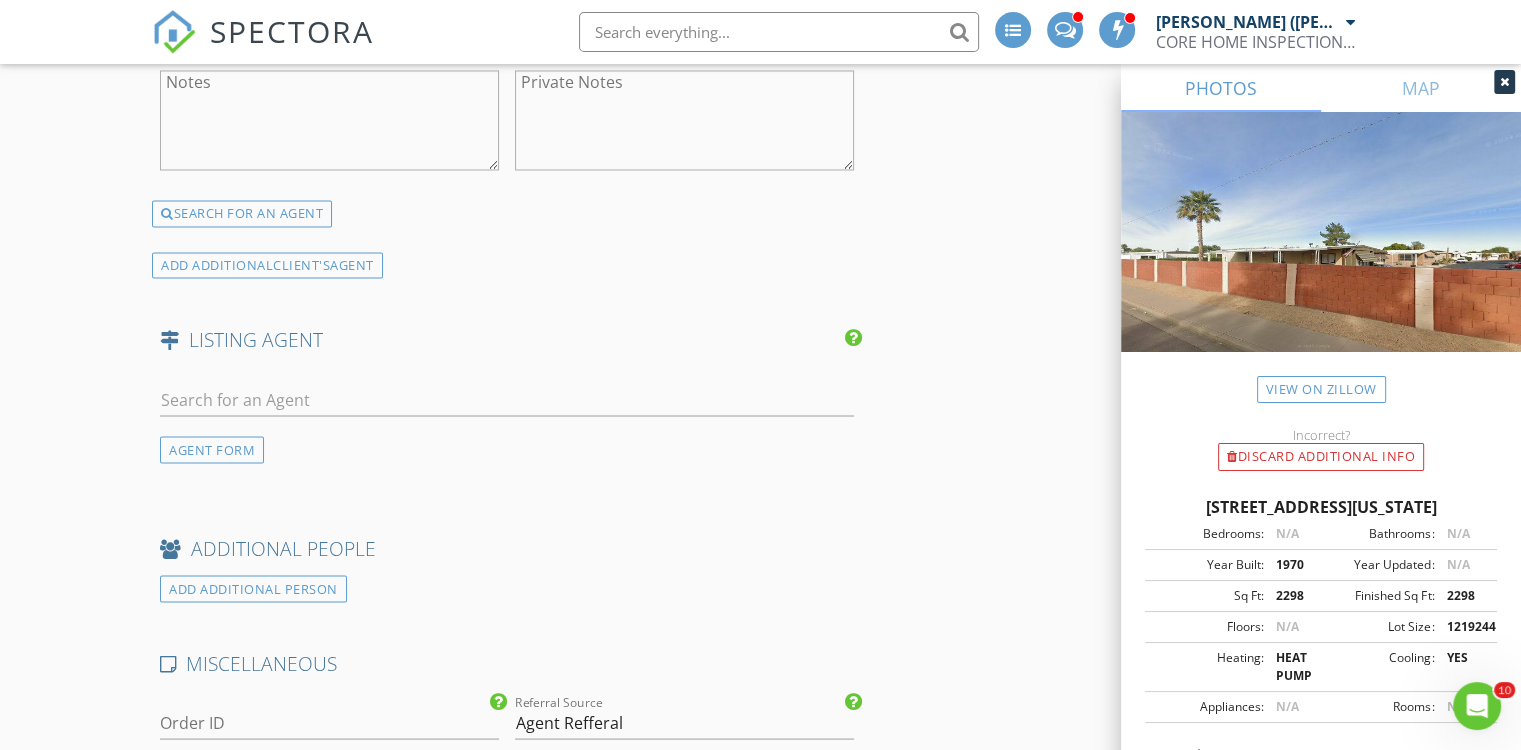 click on "ADDITIONAL PEOPLE" at bounding box center [507, 555] 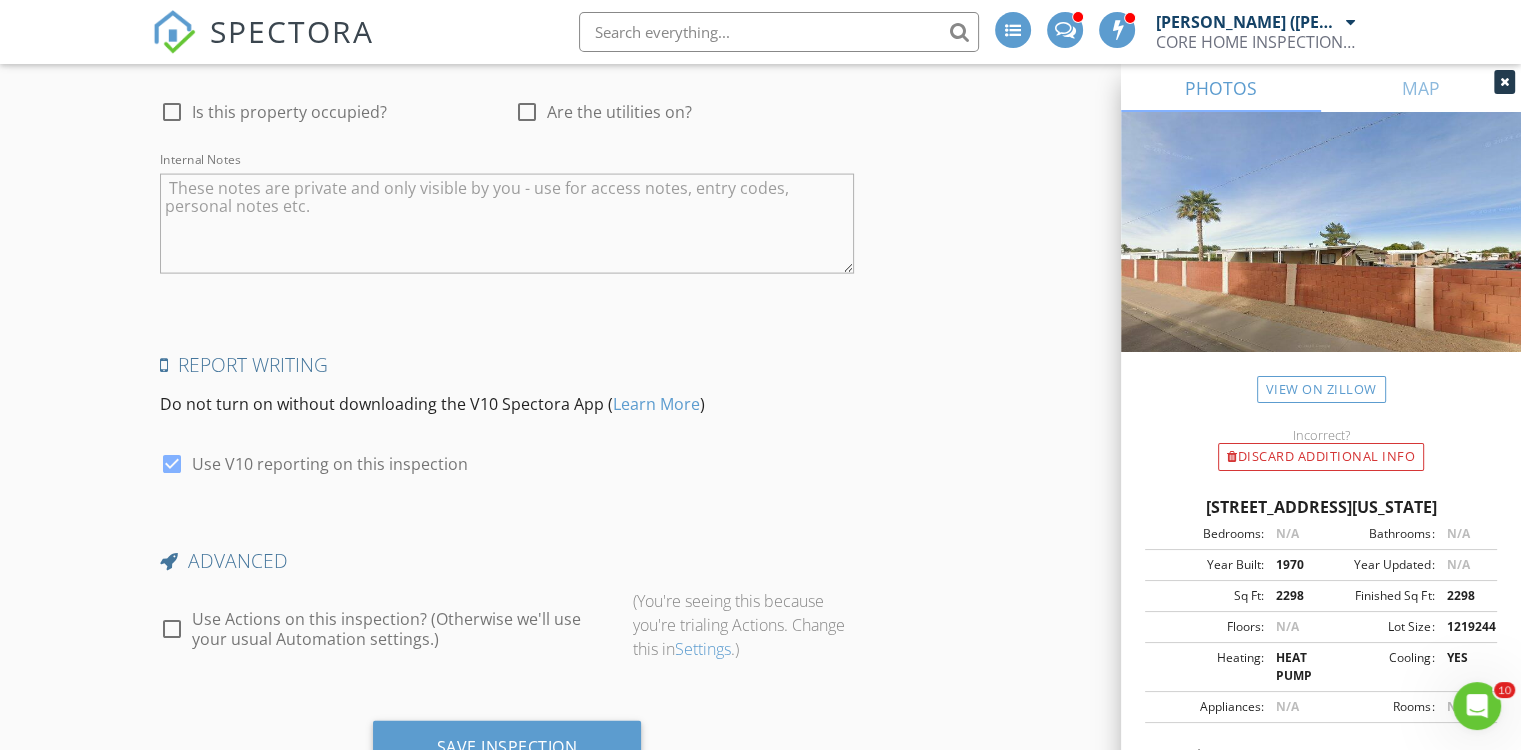 scroll, scrollTop: 4270, scrollLeft: 0, axis: vertical 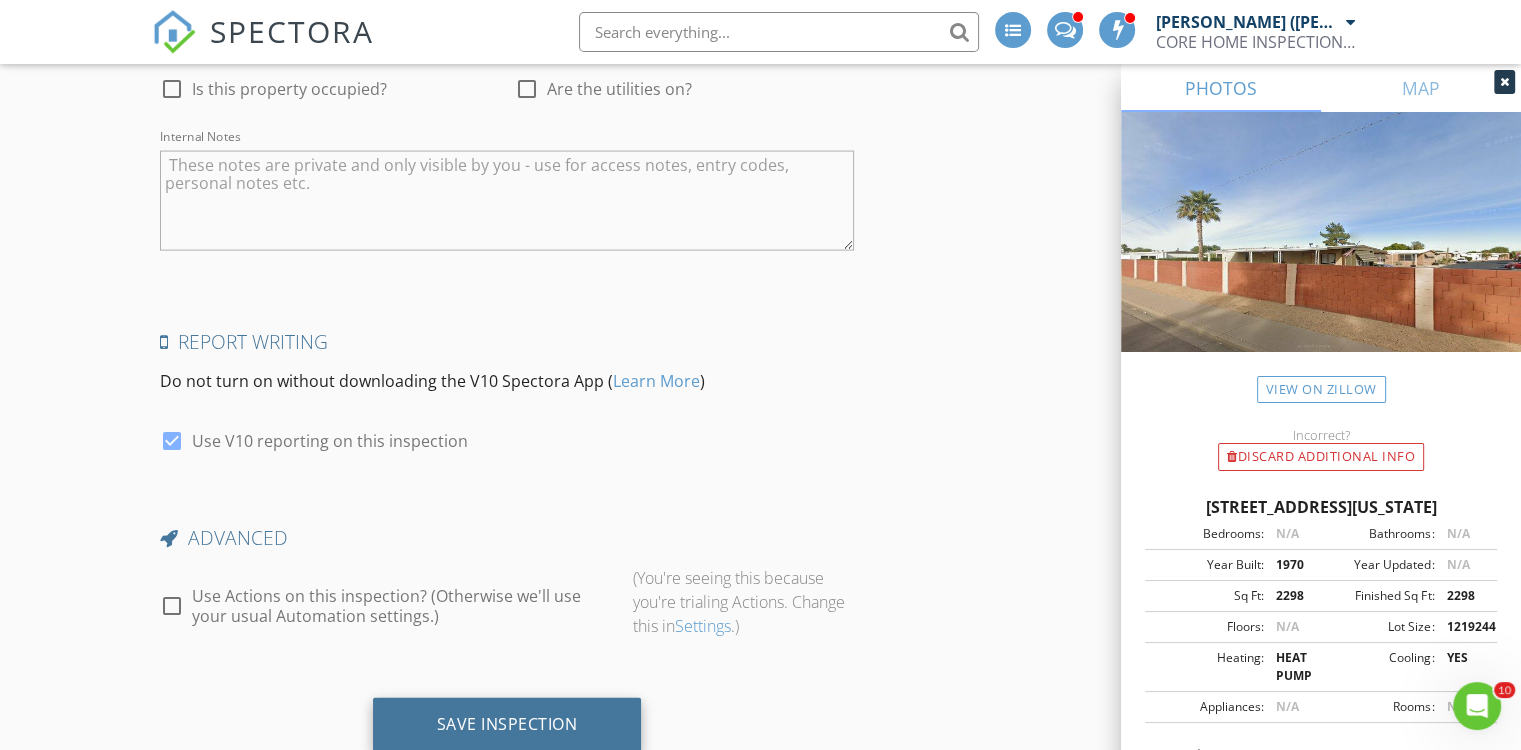 click on "Save Inspection" at bounding box center (507, 724) 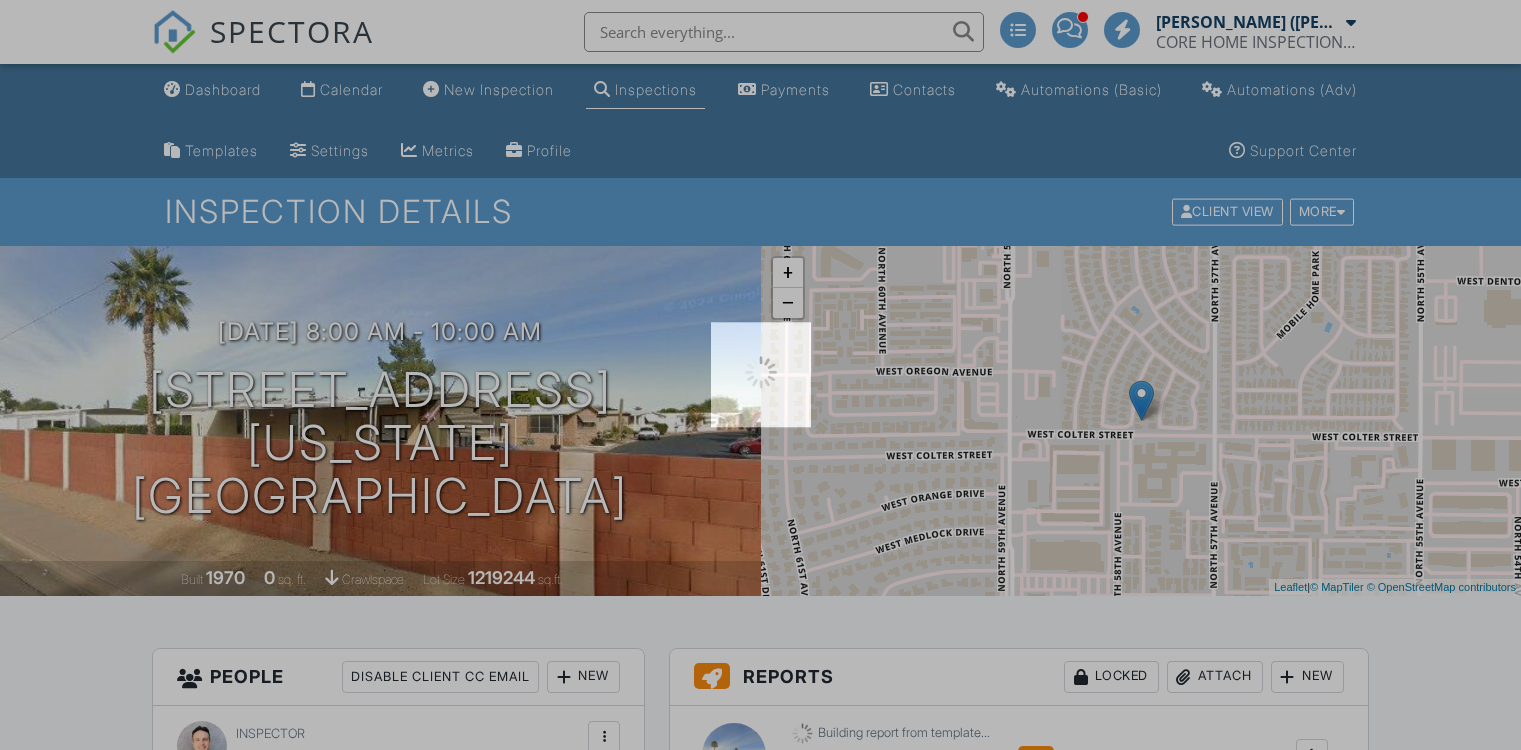 scroll, scrollTop: 0, scrollLeft: 0, axis: both 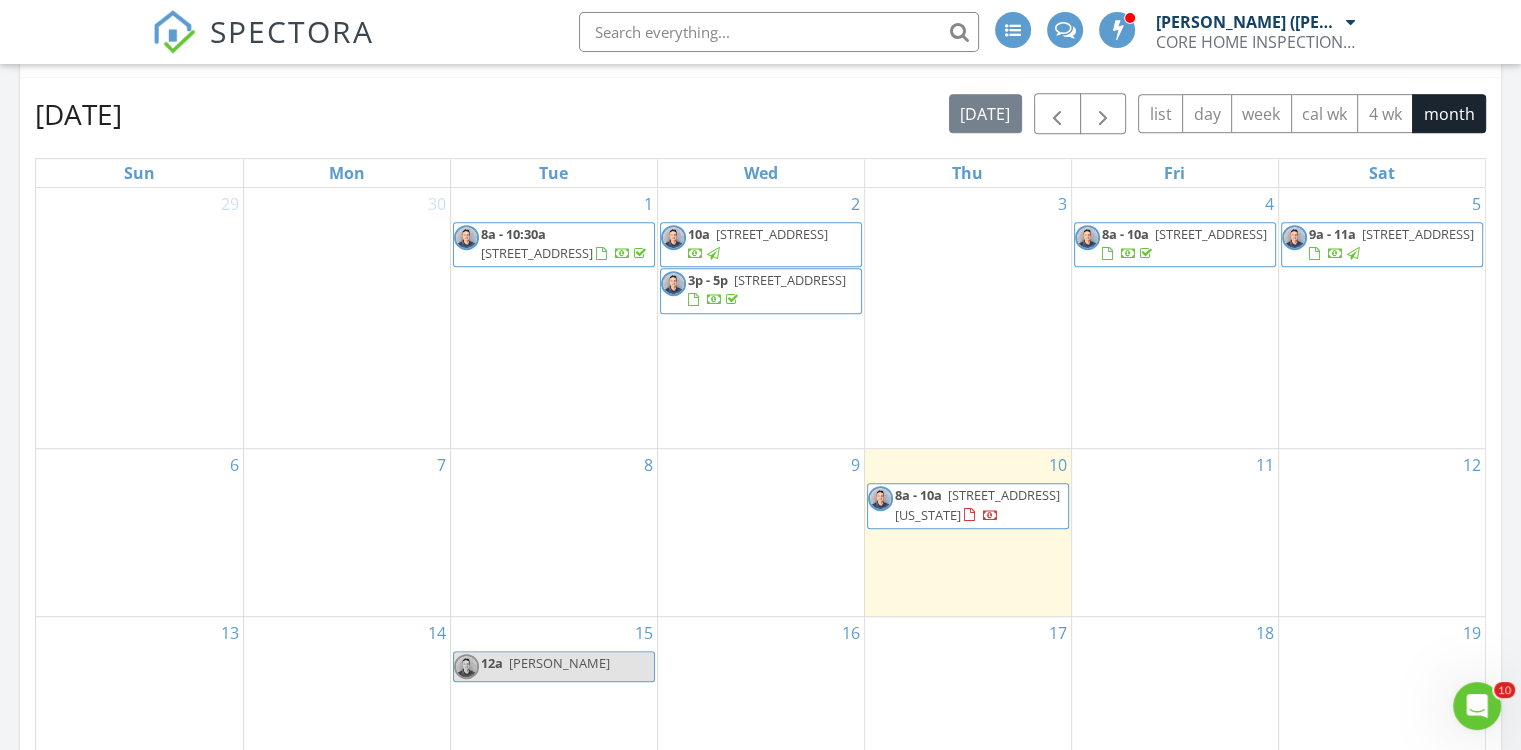 click on "[STREET_ADDRESS][US_STATE]" at bounding box center [977, 504] 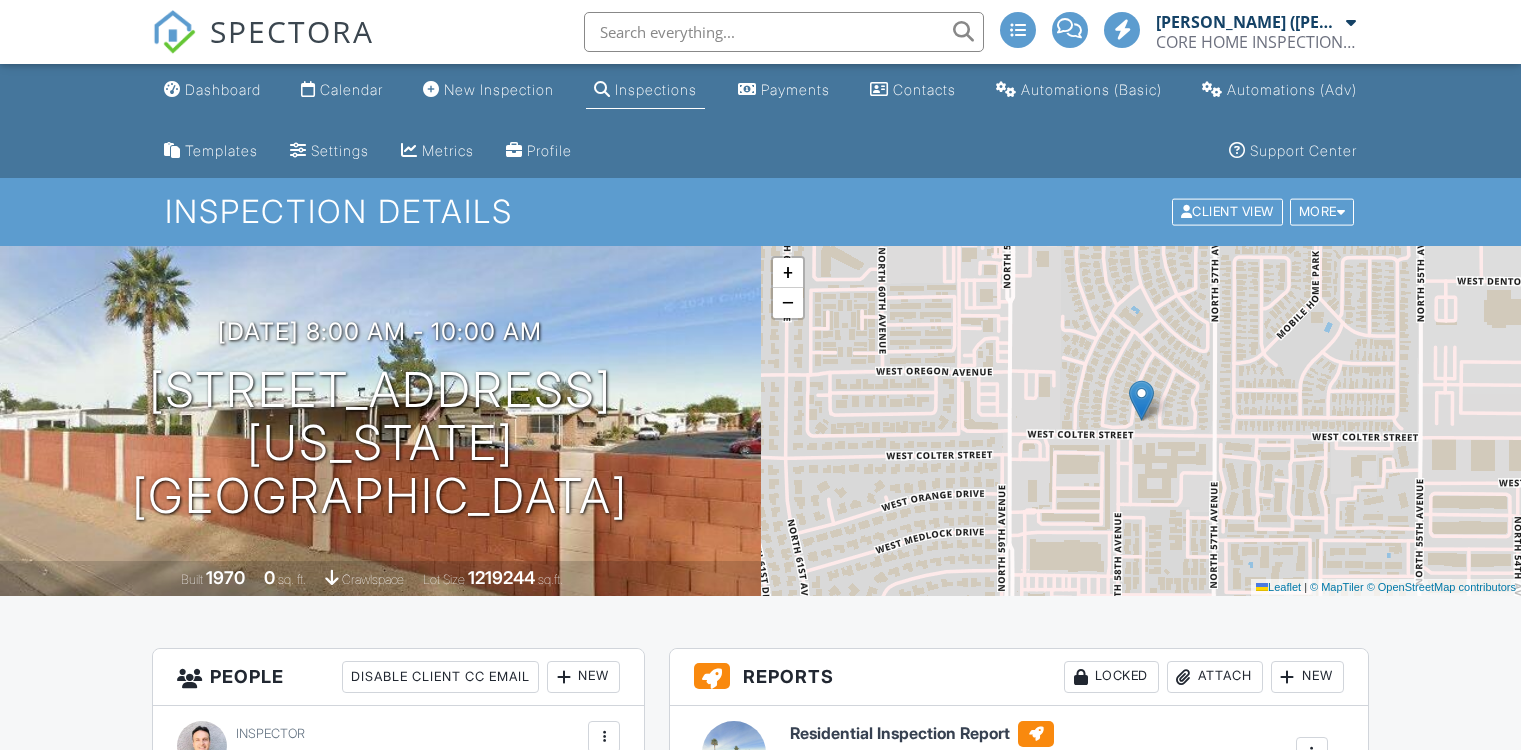 scroll, scrollTop: 1000, scrollLeft: 0, axis: vertical 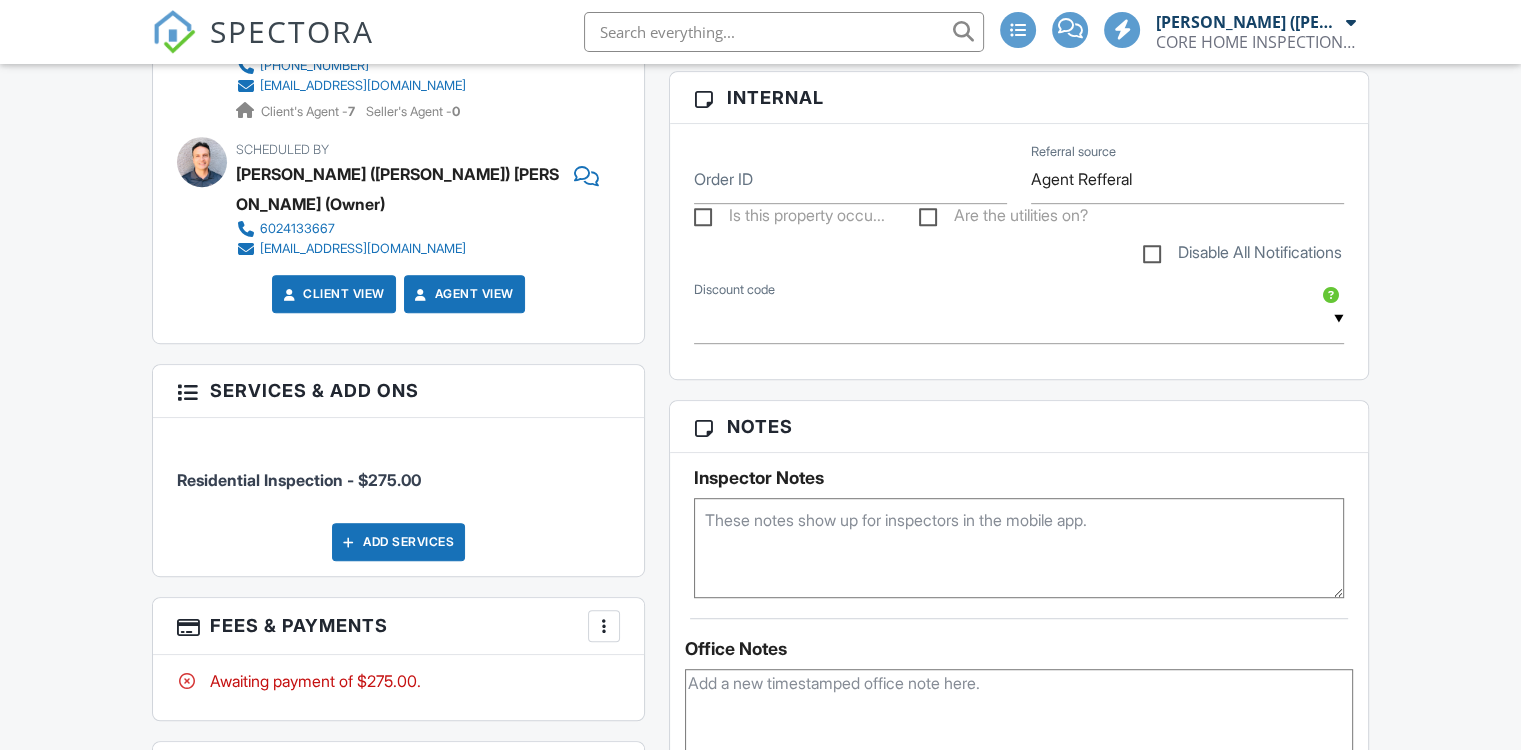click at bounding box center [604, 626] 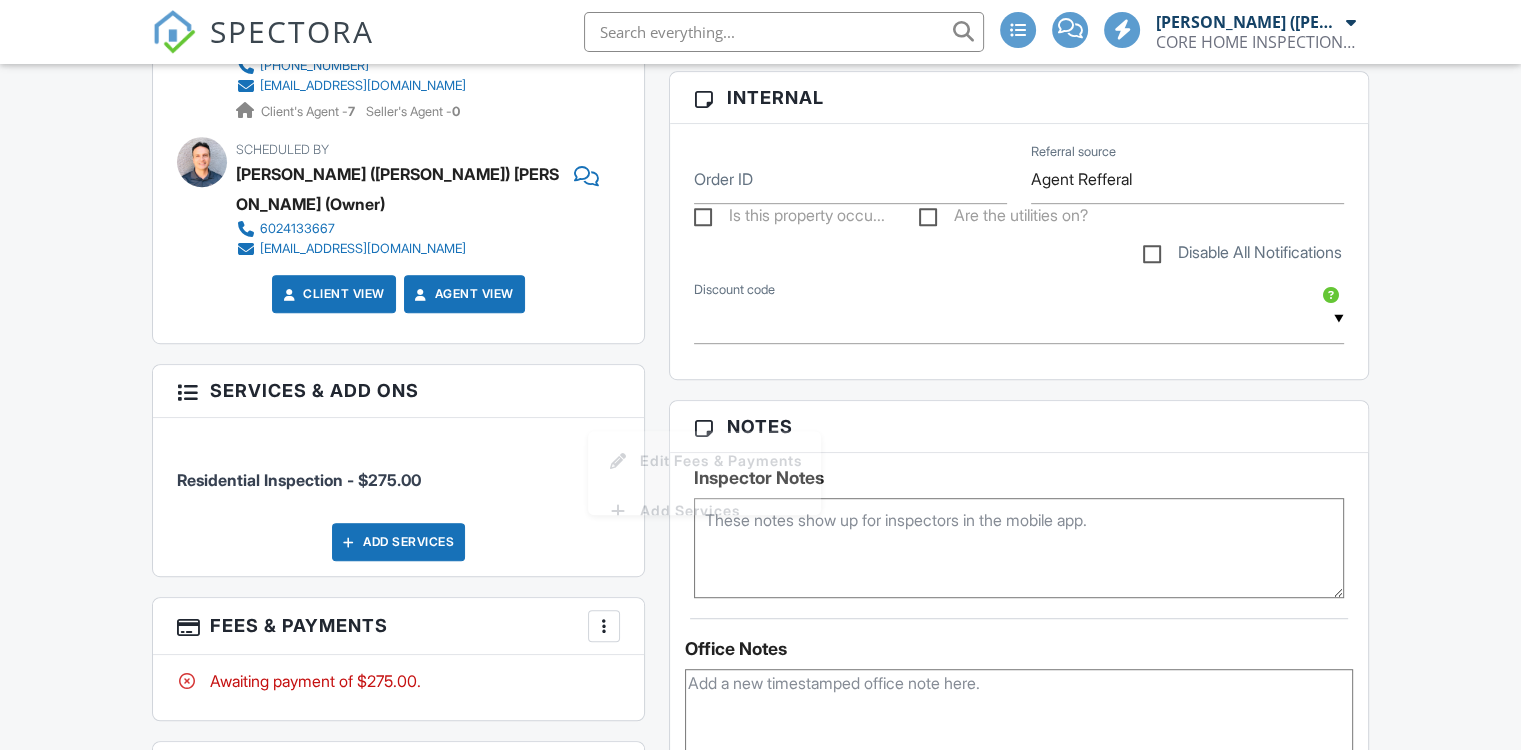scroll, scrollTop: 0, scrollLeft: 0, axis: both 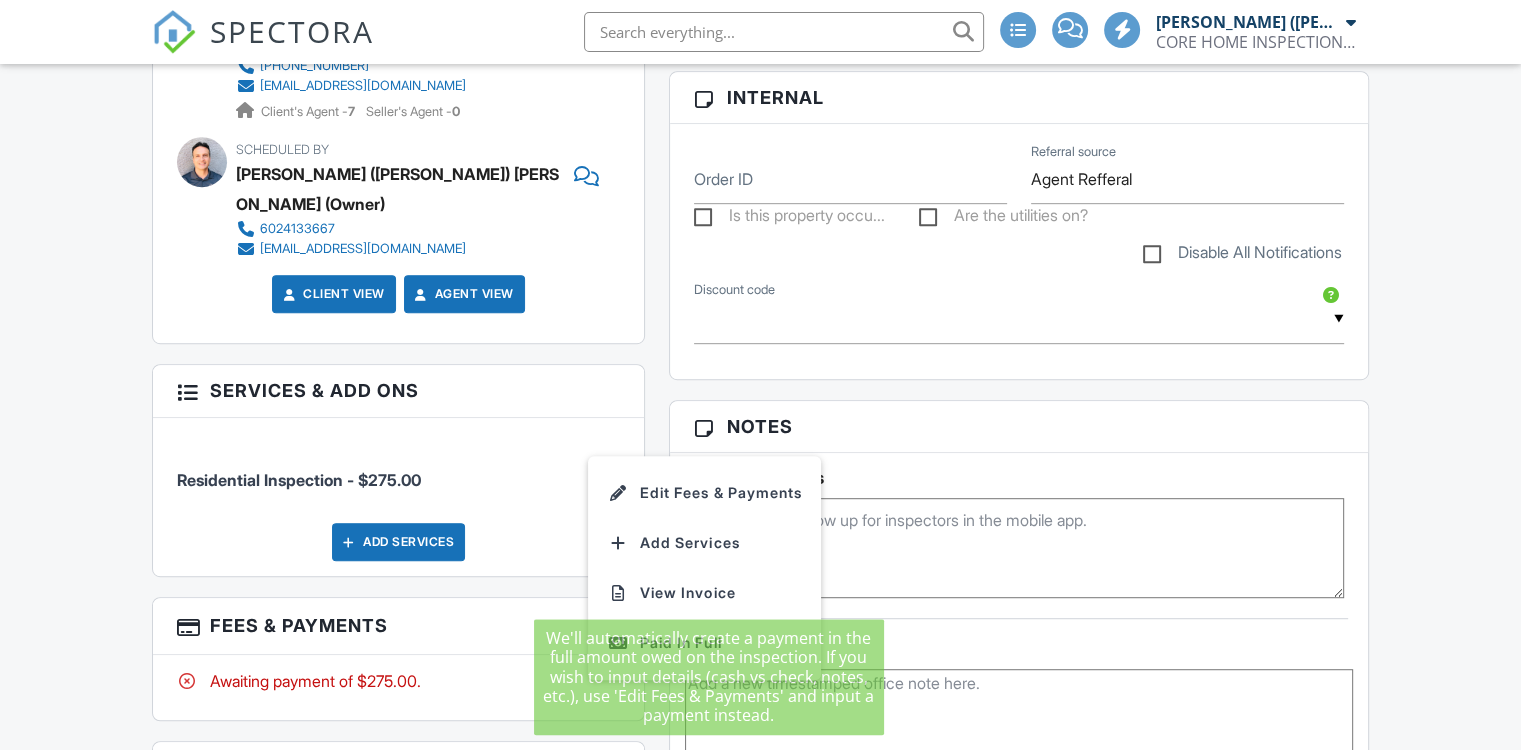click on "Paid In Full" at bounding box center [704, 643] 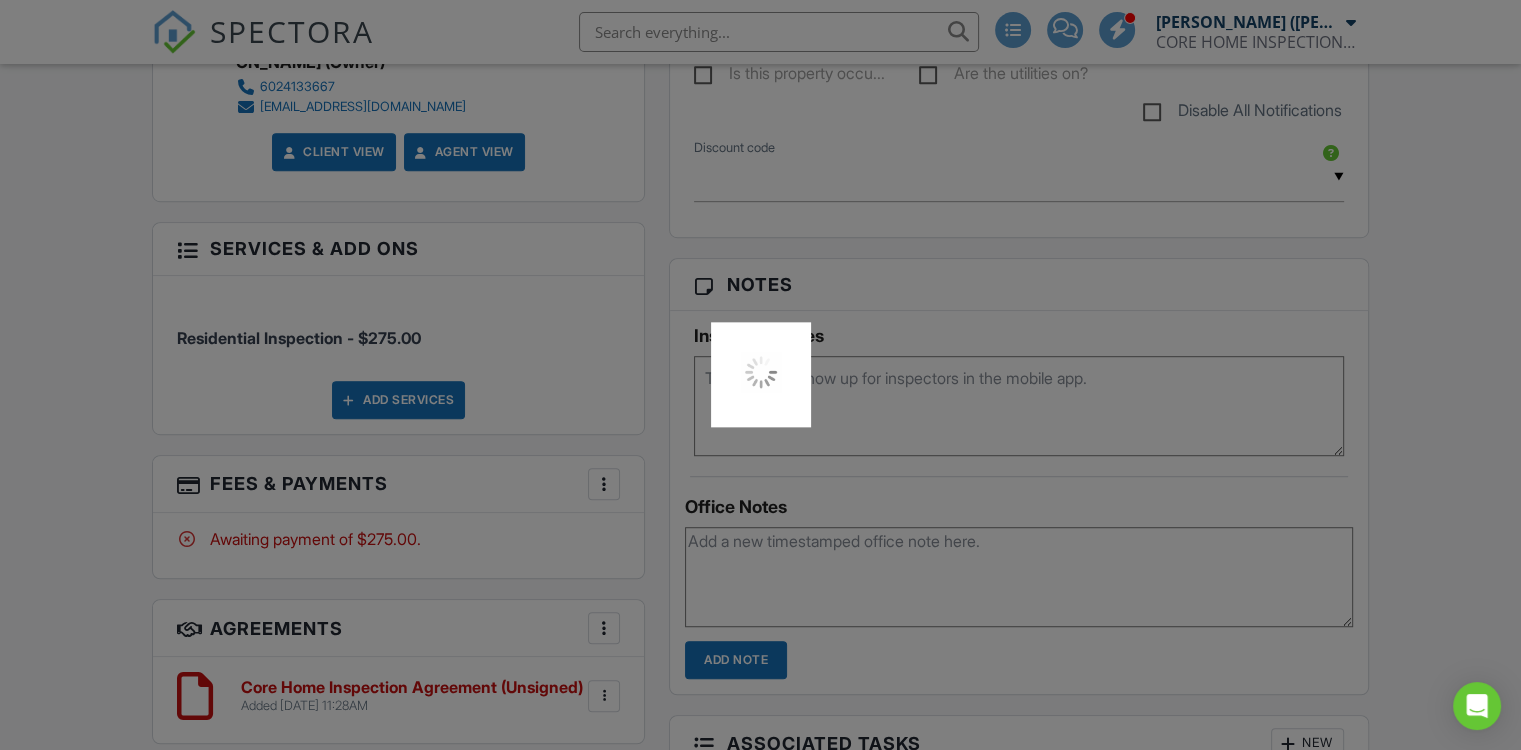 scroll, scrollTop: 1300, scrollLeft: 0, axis: vertical 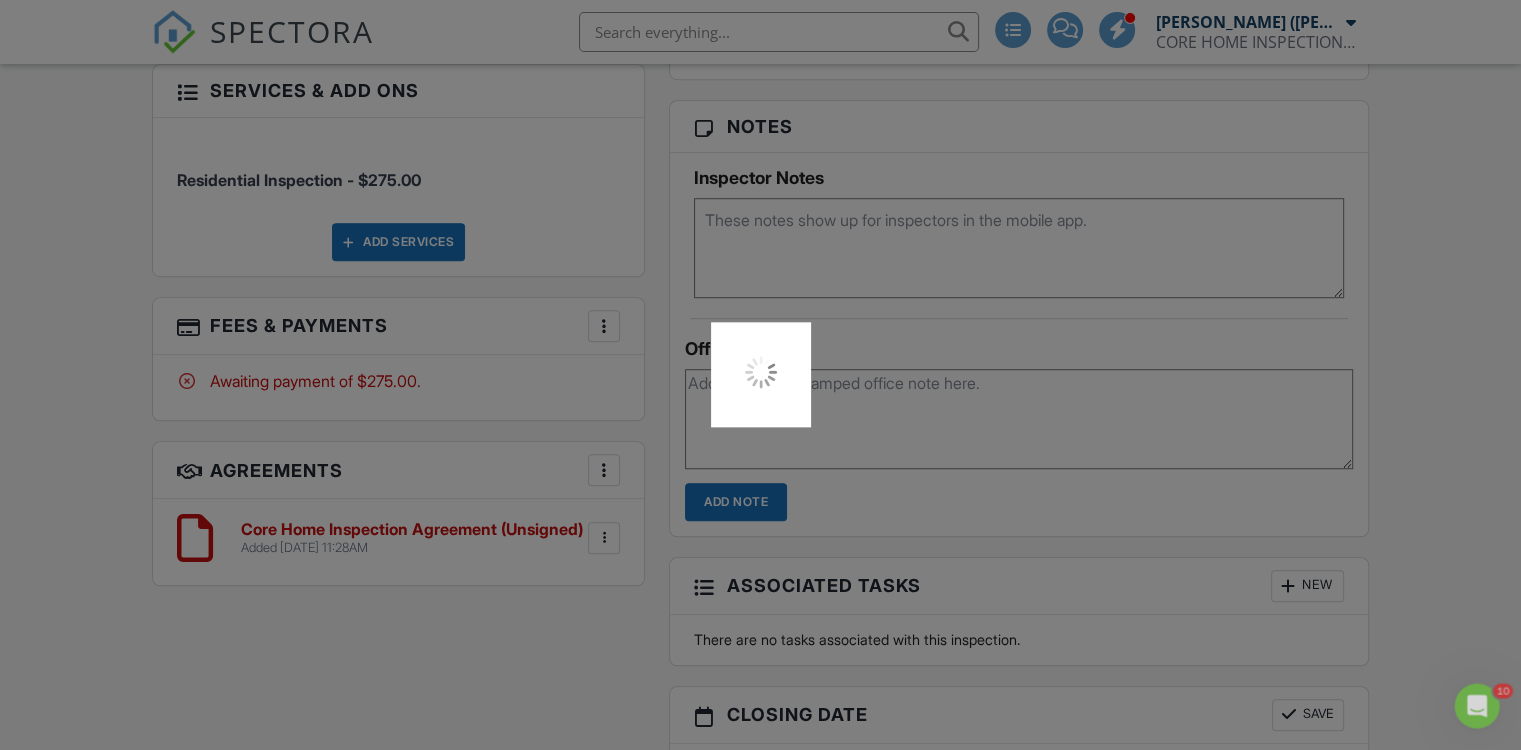 click at bounding box center (760, 375) 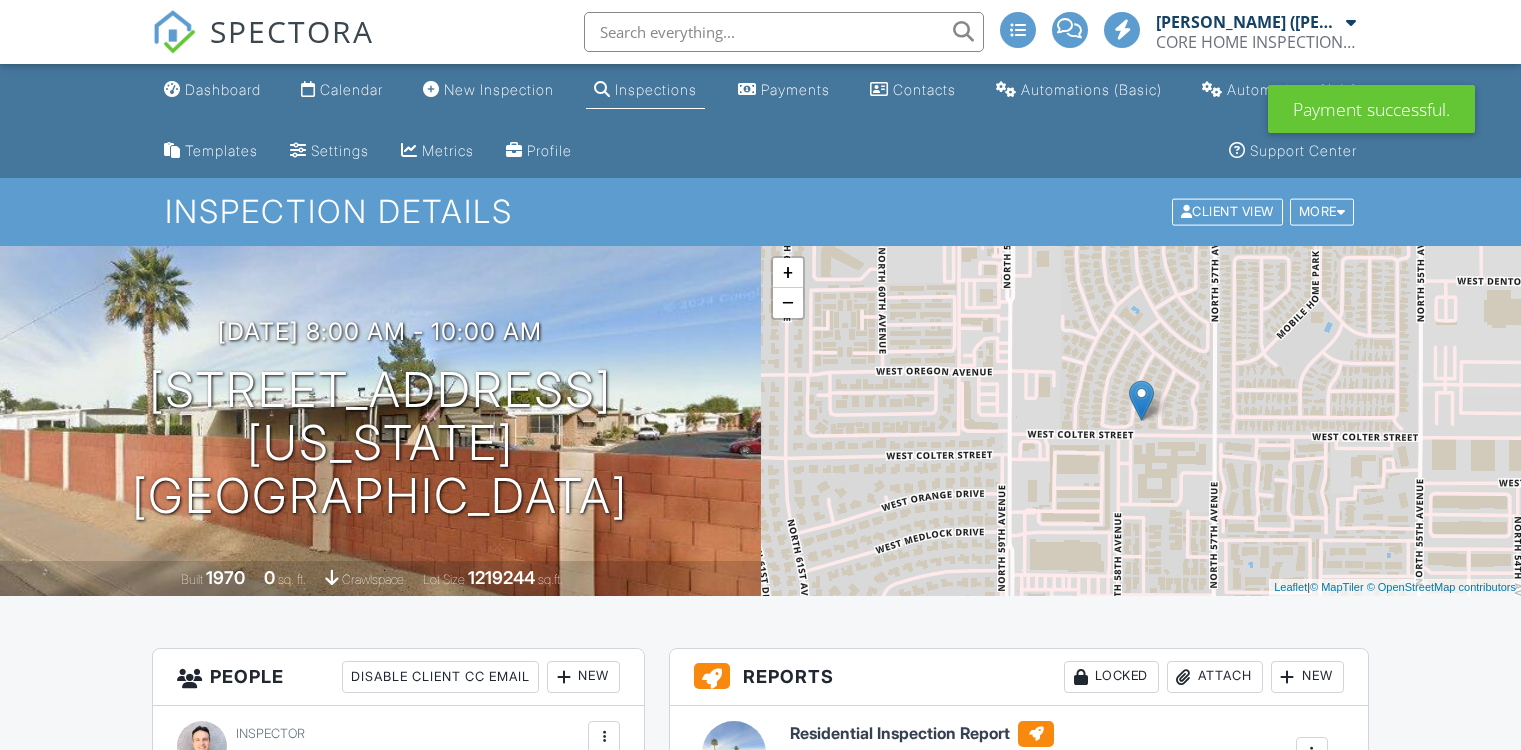 click on "Core Home Inspection Agreement
(Unsigned)
Added 07/10/2025 11:28AM
Edit
File
Delete
Download" at bounding box center (424, 1838) 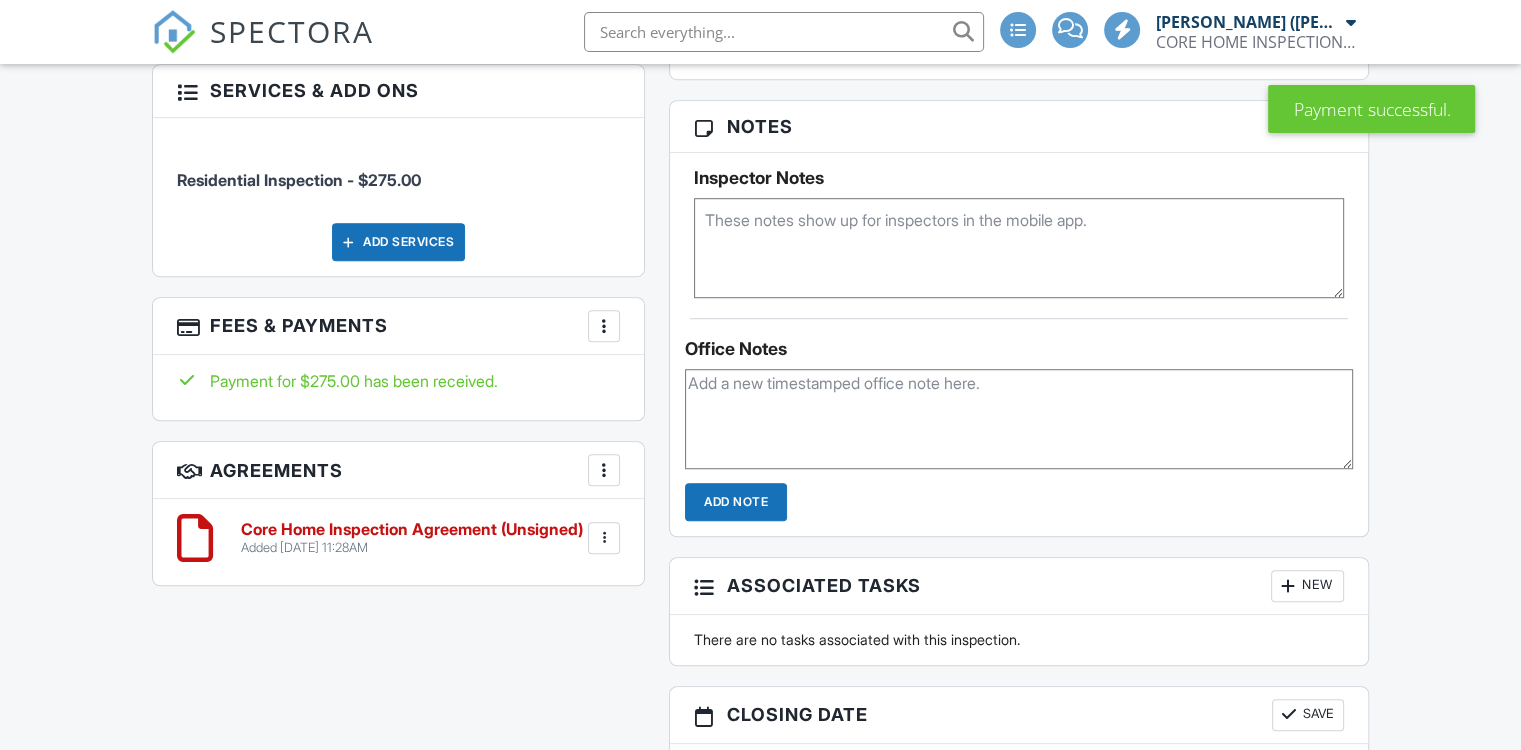 scroll, scrollTop: 1300, scrollLeft: 0, axis: vertical 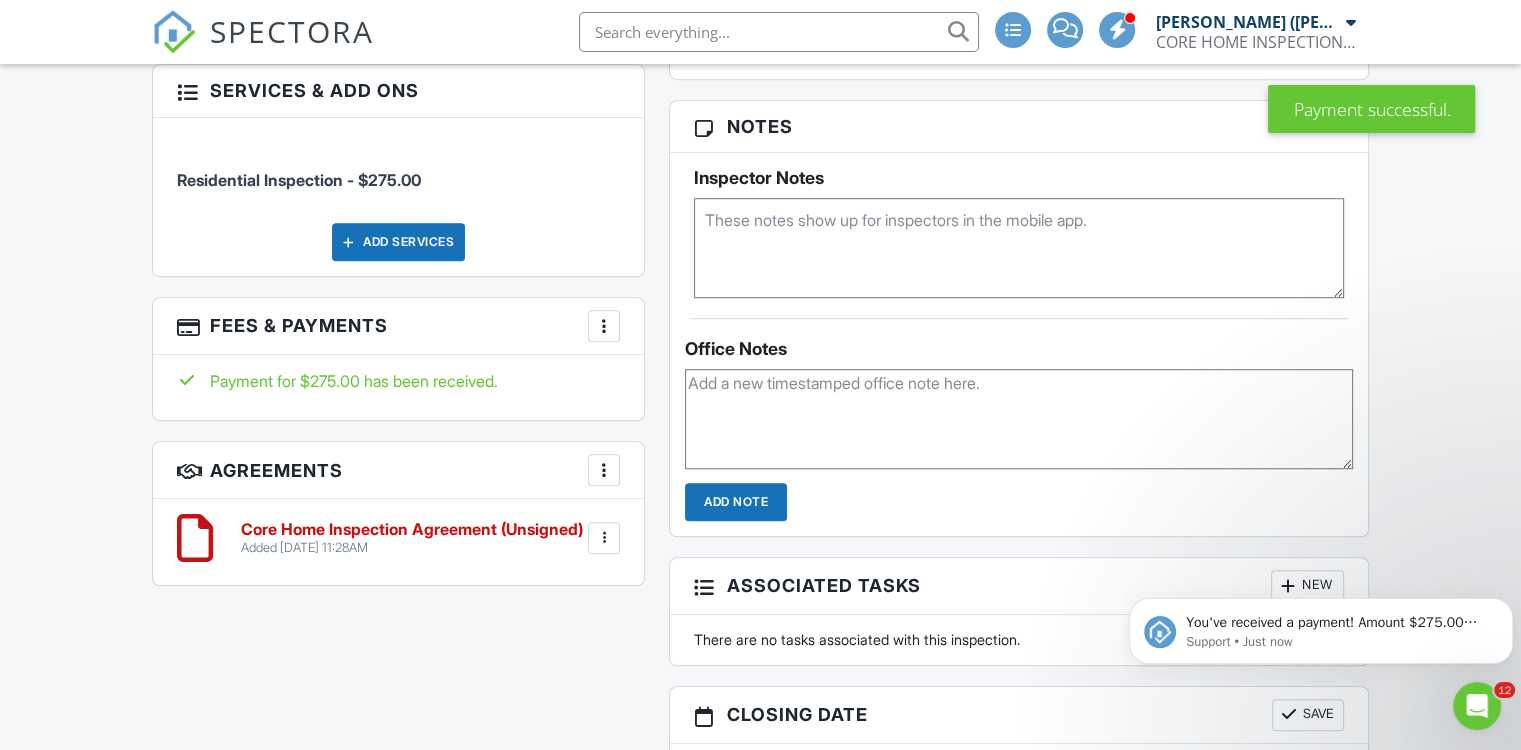 click at bounding box center (604, 538) 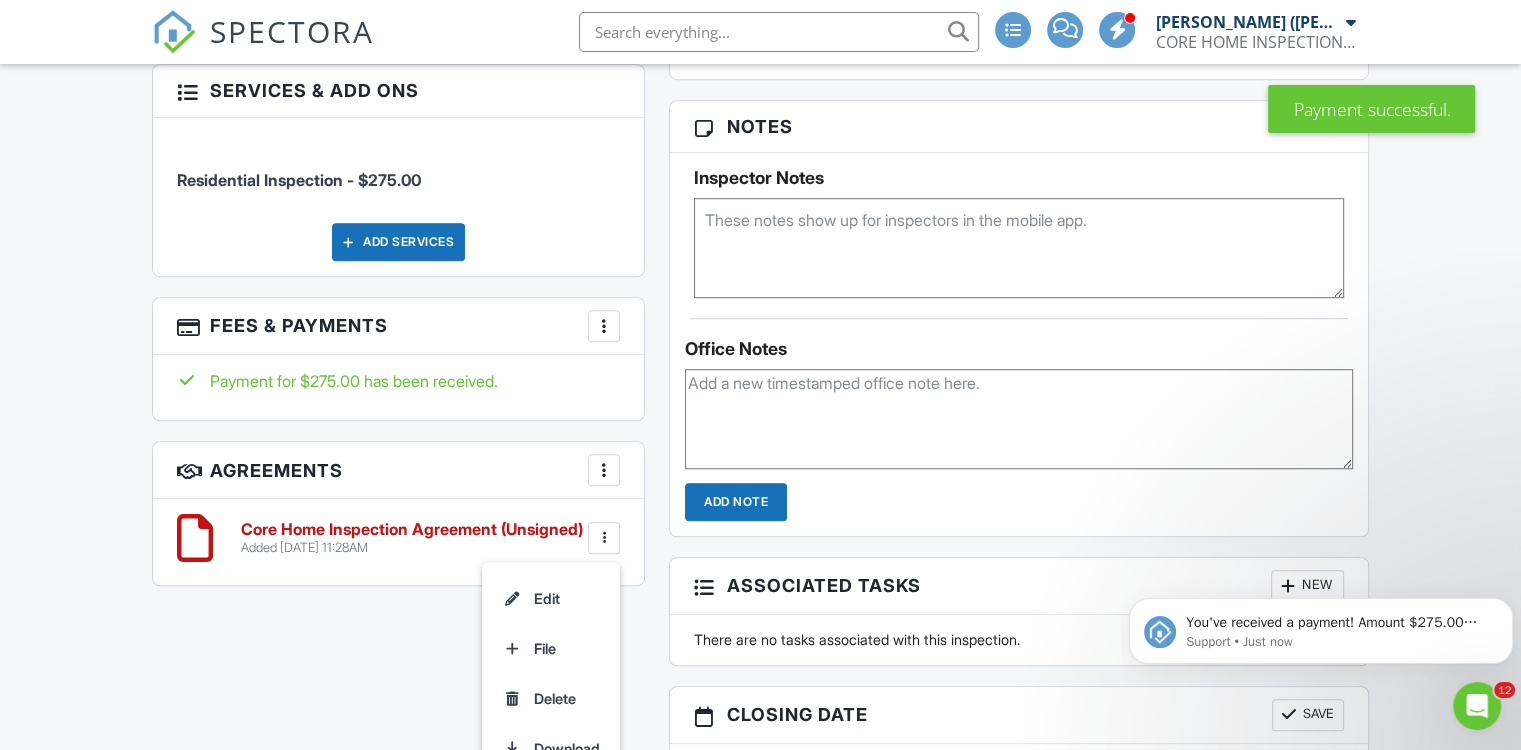 click on "All emails and texts are disabled for this inspection!
All emails and texts have been disabled for this inspection. This may have happened due to someone manually disabling them or this inspection being unconfirmed when it was scheduled. To re-enable emails and texts for this inspection, click the button below.
Turn on emails and texts
Turn on and Requeue Notifications
Reports
Locked
Attach
New
Residential Inspection Report
Core Home Inspections & Termite Control
Edit
View
Quick Publish
Copy
Delete
Publish All
Checking report completion
Publish report?
Before publishing from the web, click "Preview/Publish" in the Report Editor to save your changes ( don't know where that is? ). If this is not clicked, your latest changes may not appear in the report.
Cancel
Publish
To" at bounding box center [760, 175] 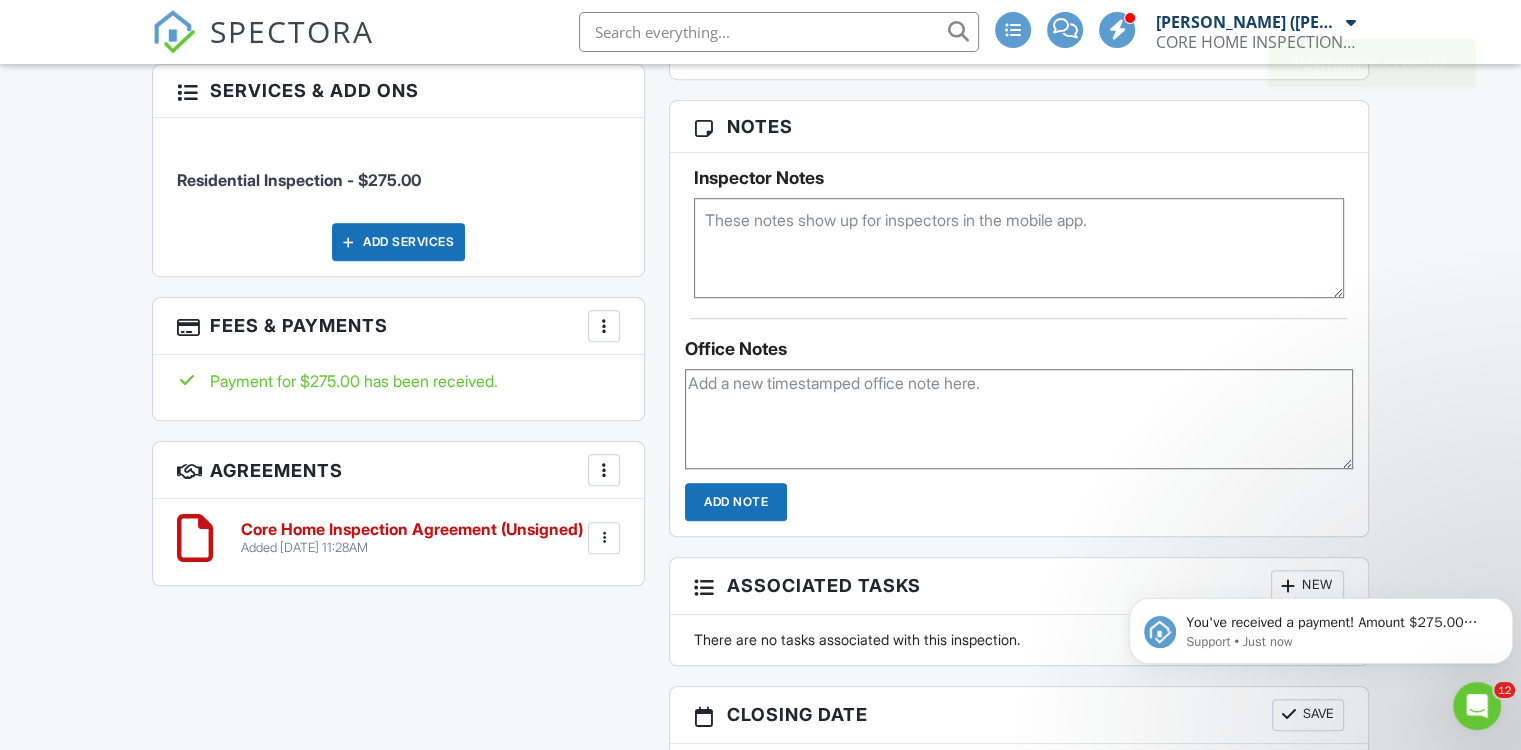 click at bounding box center [604, 538] 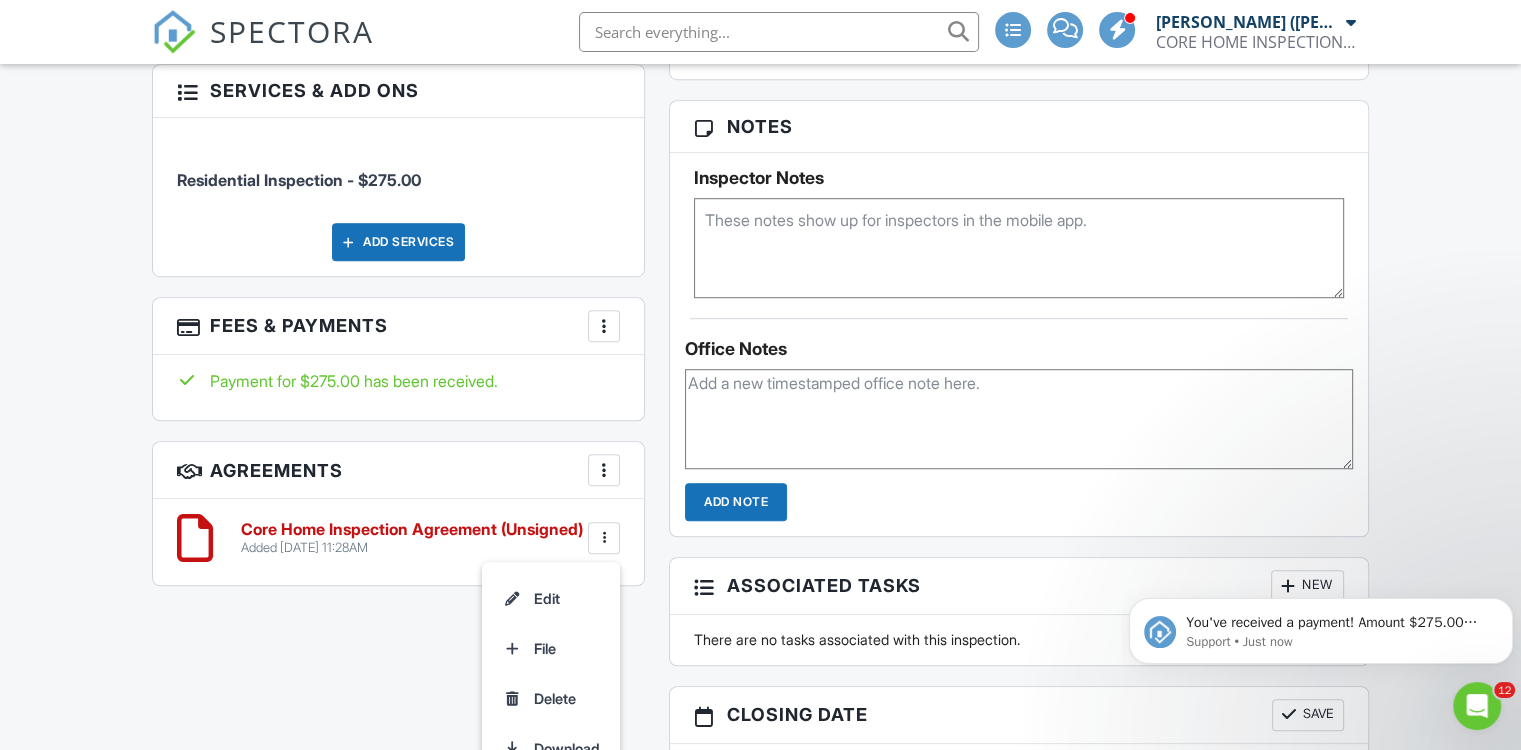 click on "More" at bounding box center [604, 470] 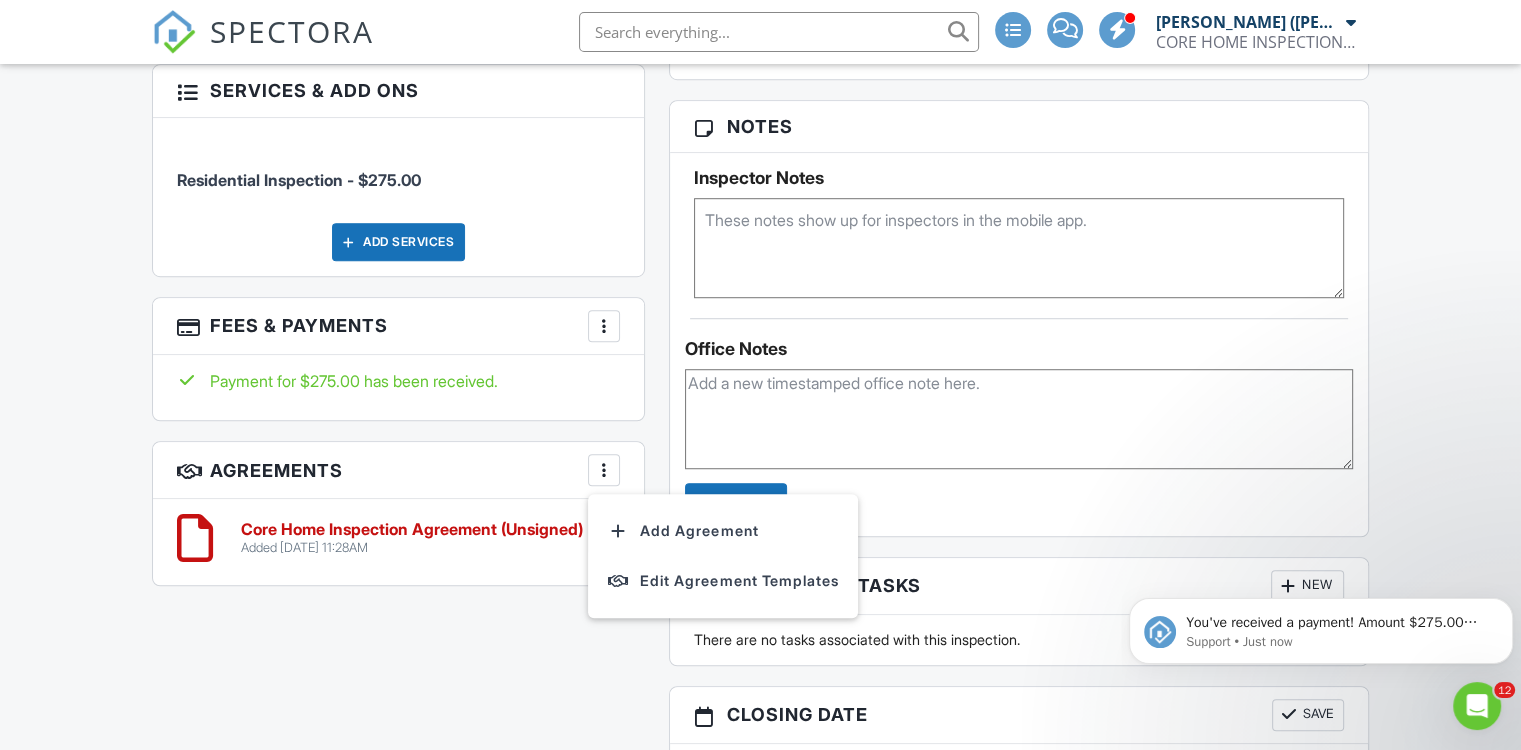 click on "Core Home Inspection Agreement
(Unsigned)" at bounding box center (412, 530) 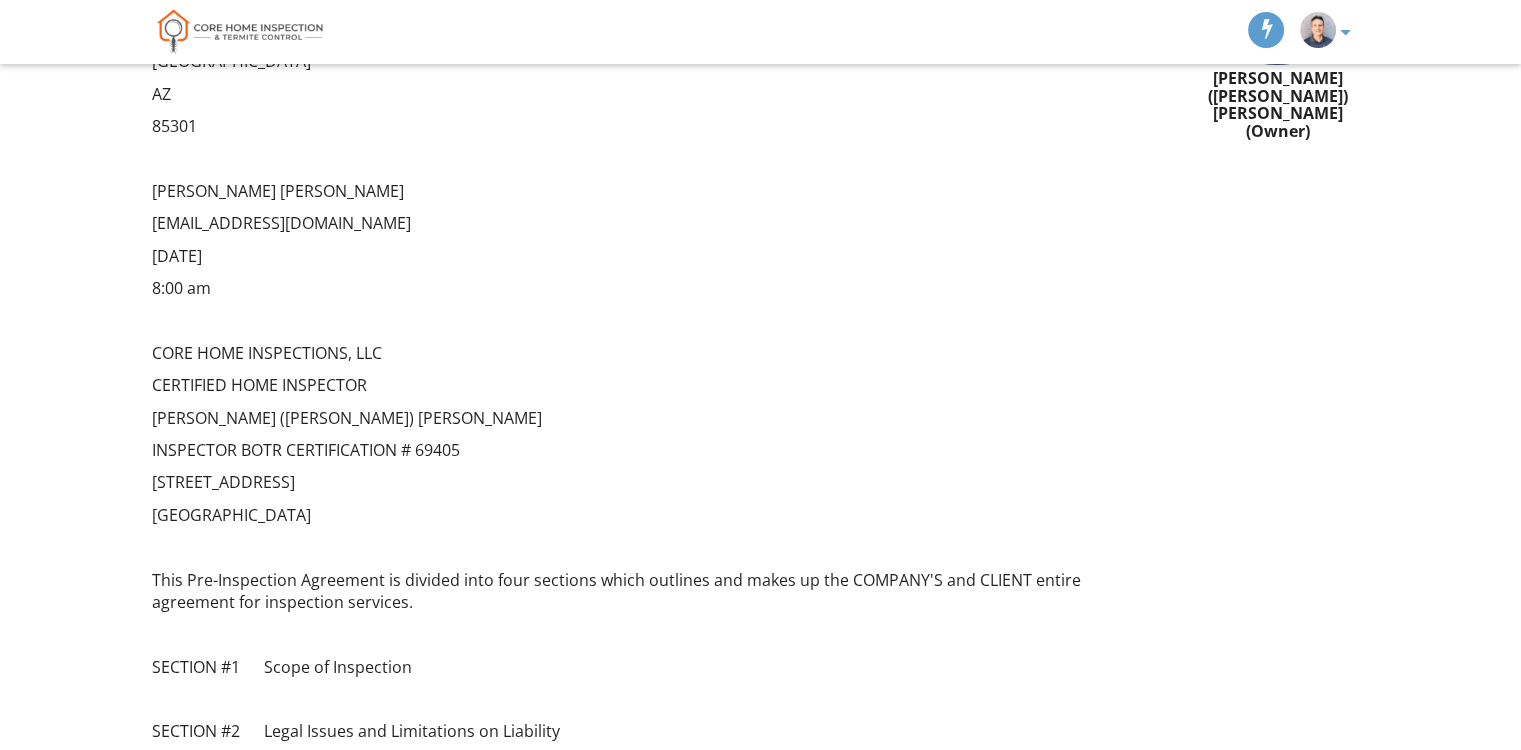 scroll, scrollTop: 705, scrollLeft: 0, axis: vertical 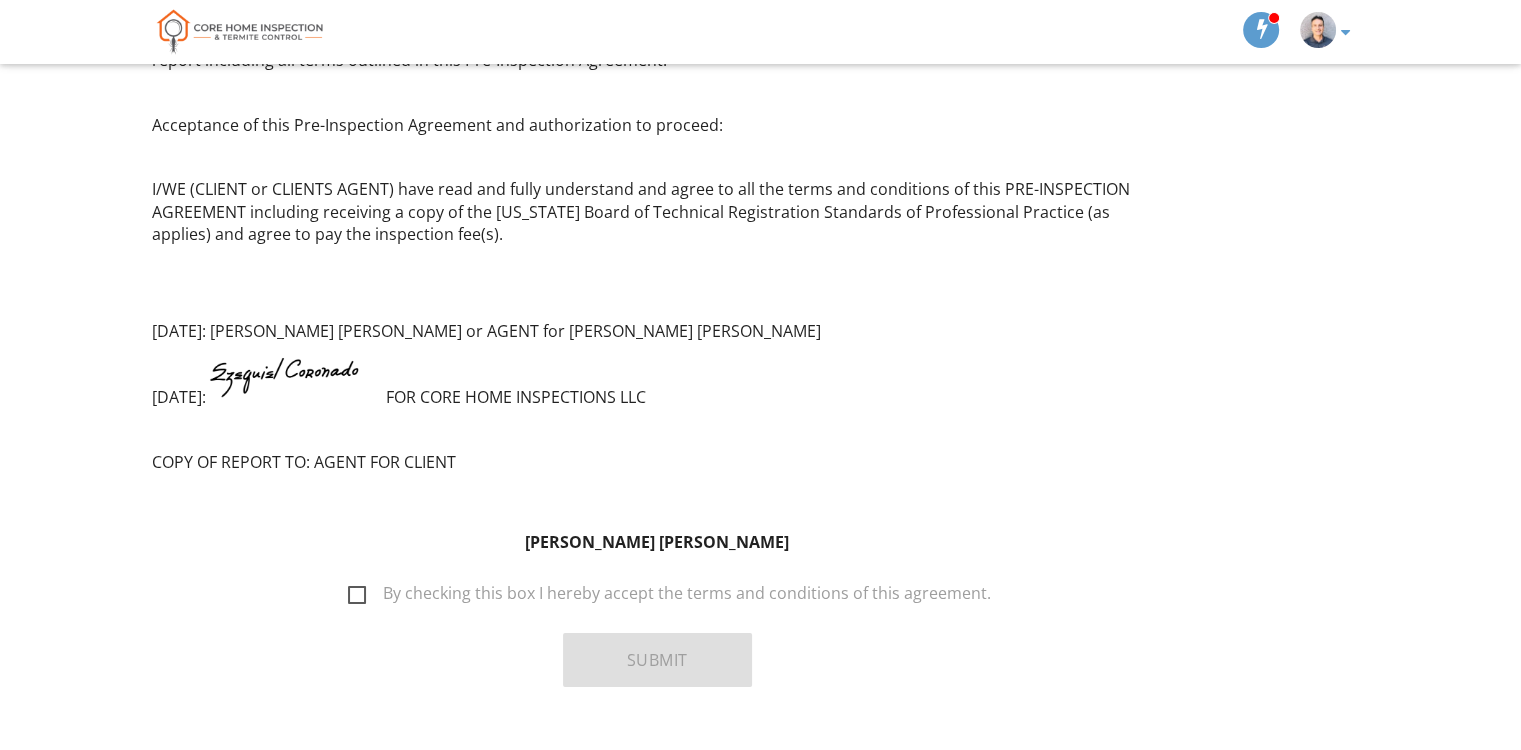 drag, startPoint x: 356, startPoint y: 557, endPoint x: 485, endPoint y: 566, distance: 129.31357 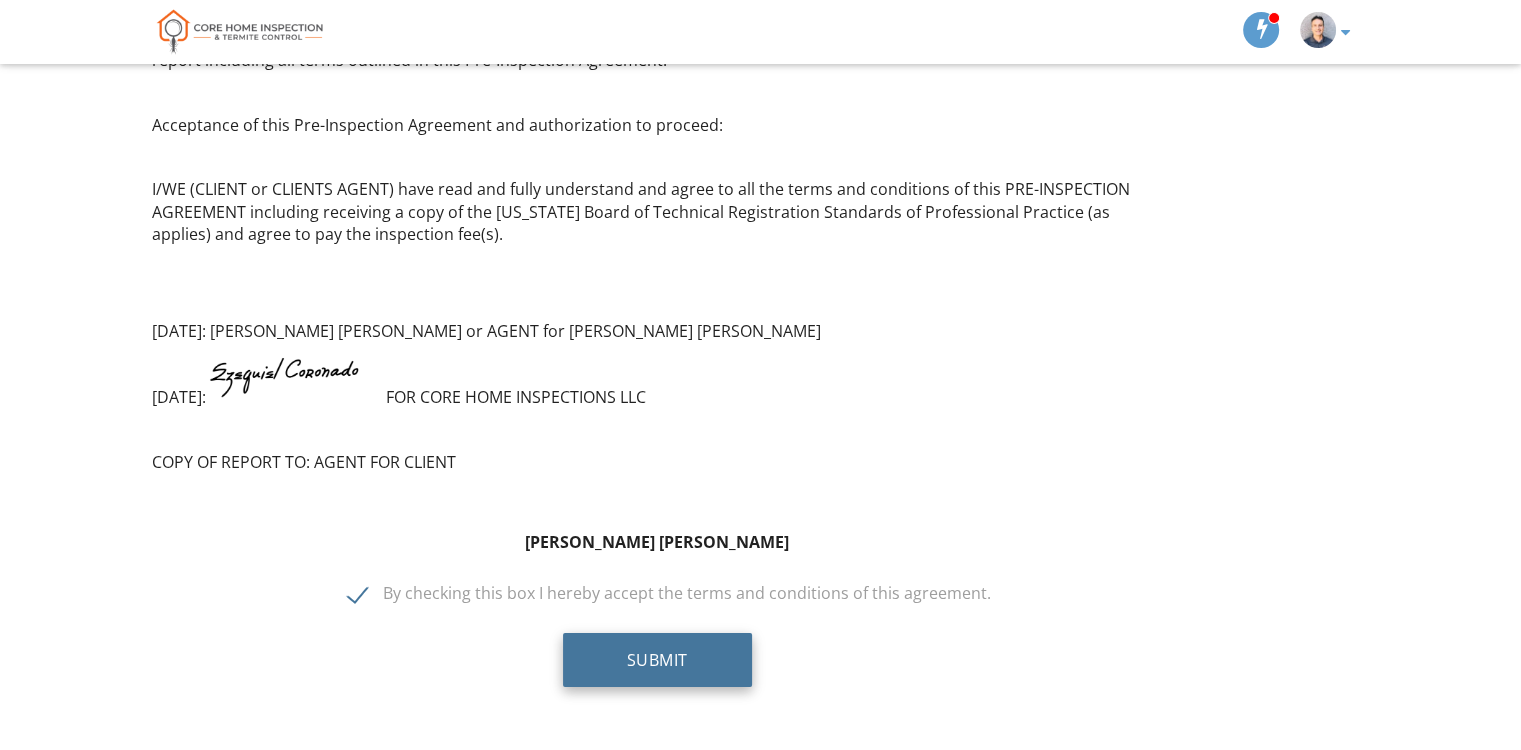 click on "Submit" at bounding box center (657, 660) 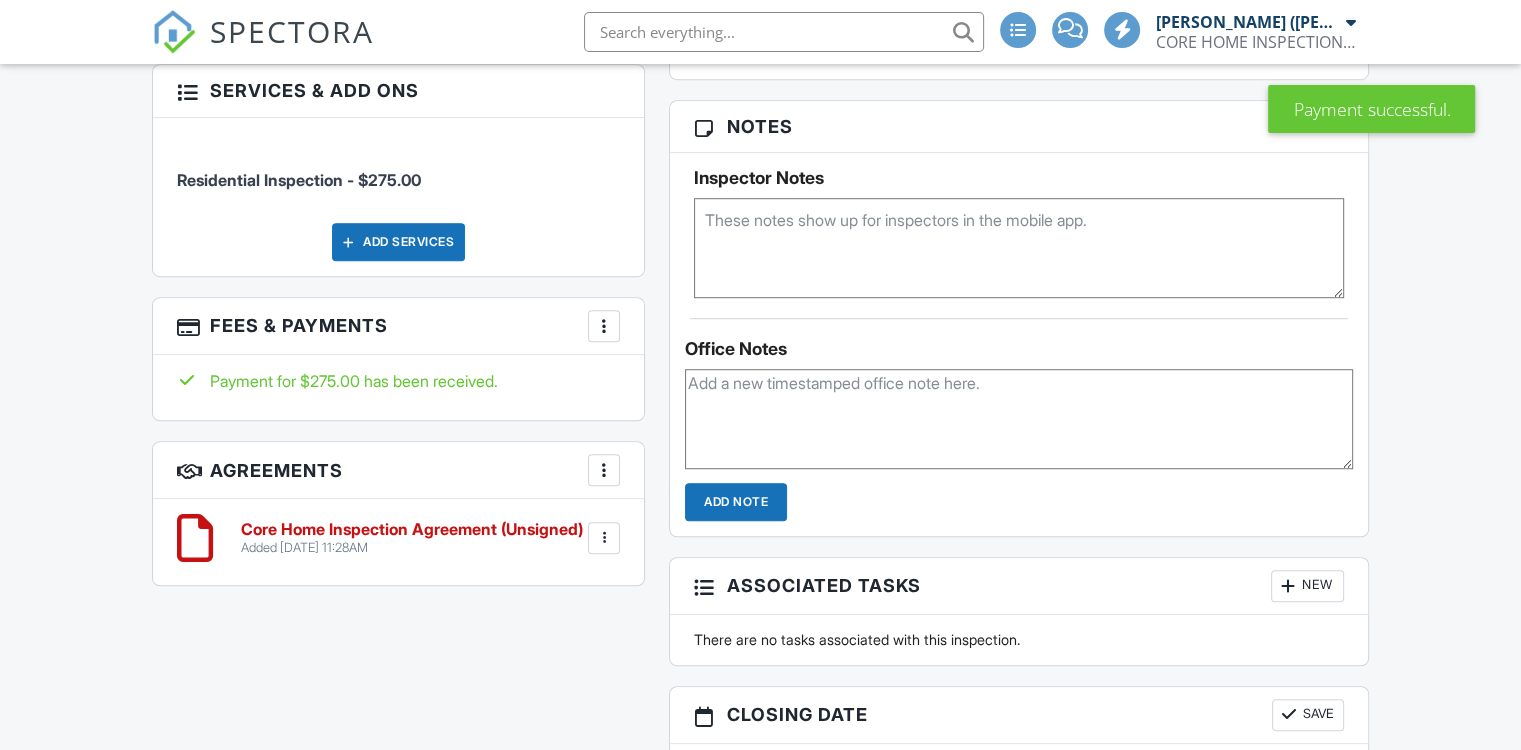scroll, scrollTop: 861, scrollLeft: 0, axis: vertical 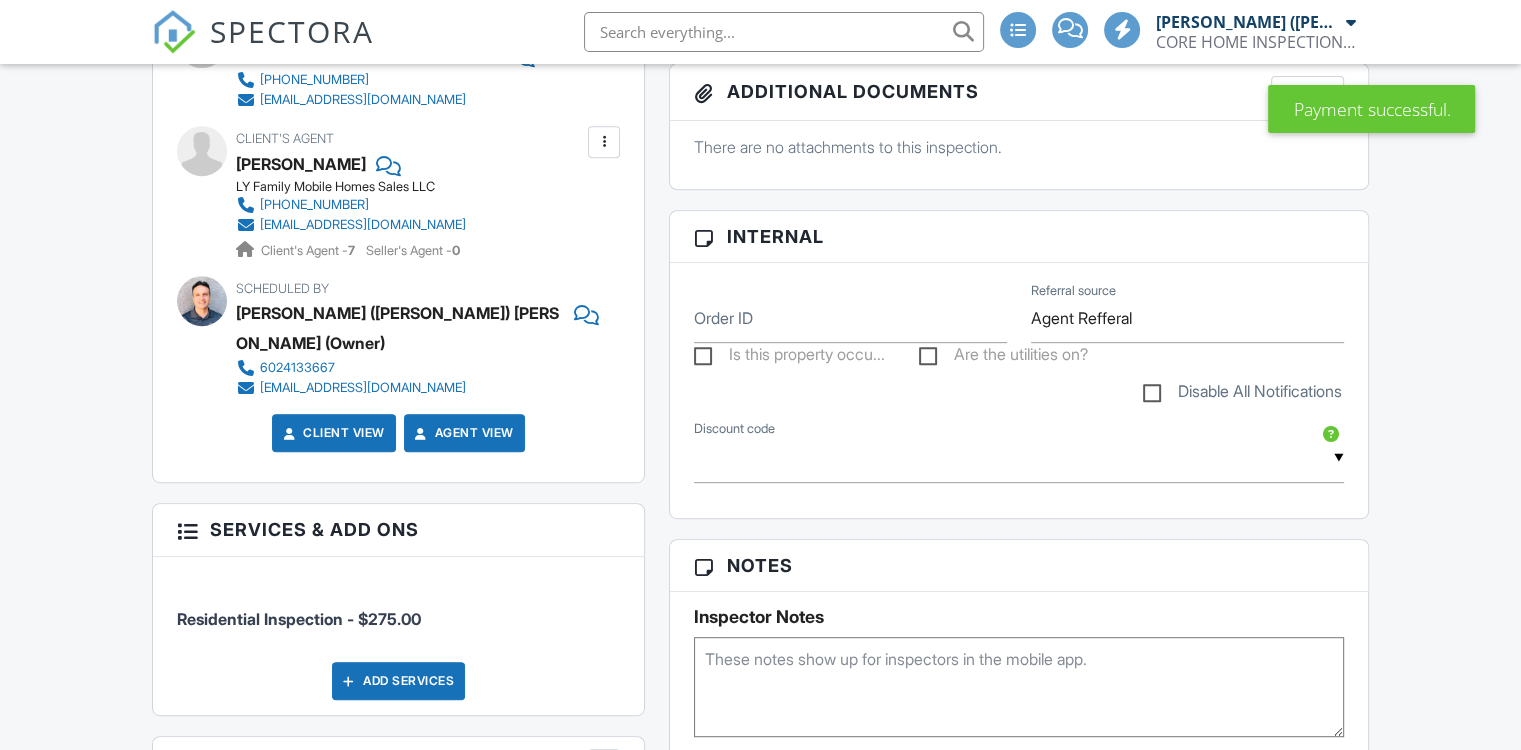 click on "Residential Inspection Report" at bounding box center [922, -127] 